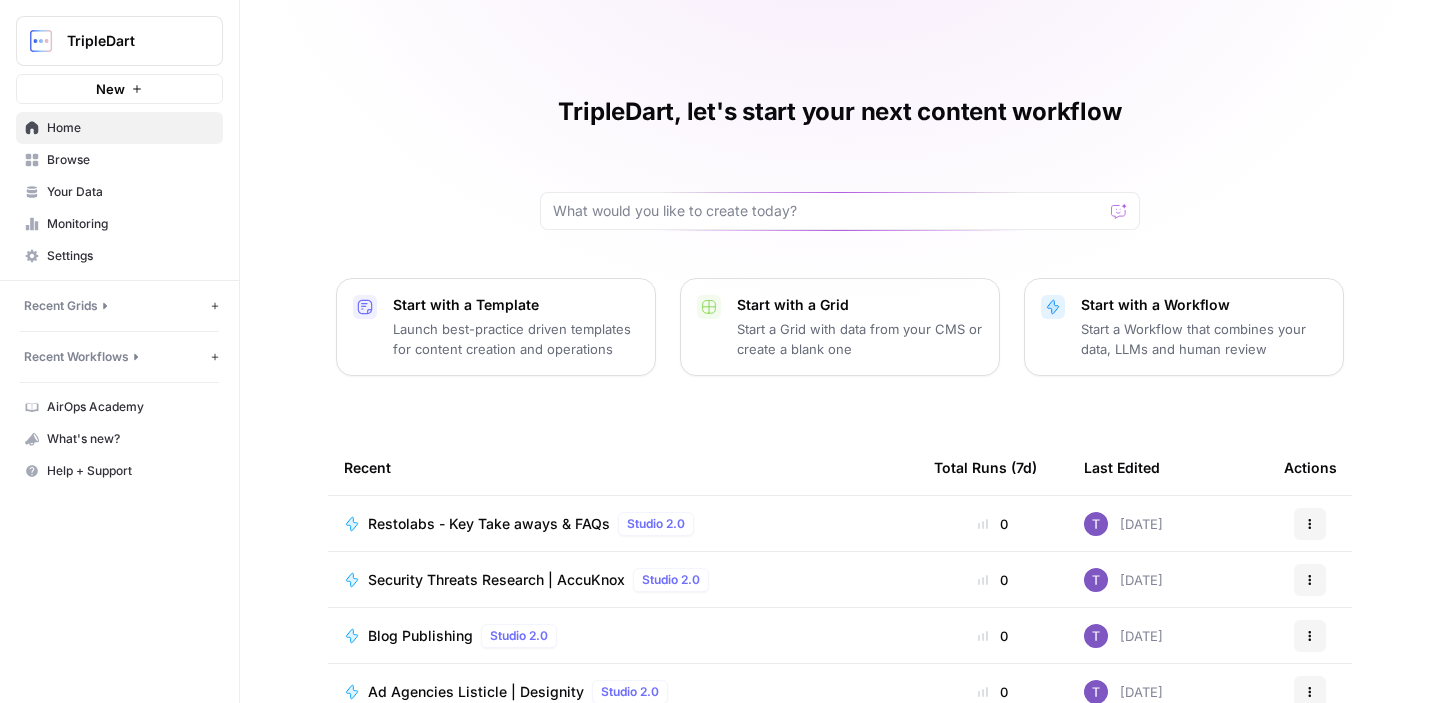 scroll, scrollTop: 0, scrollLeft: 0, axis: both 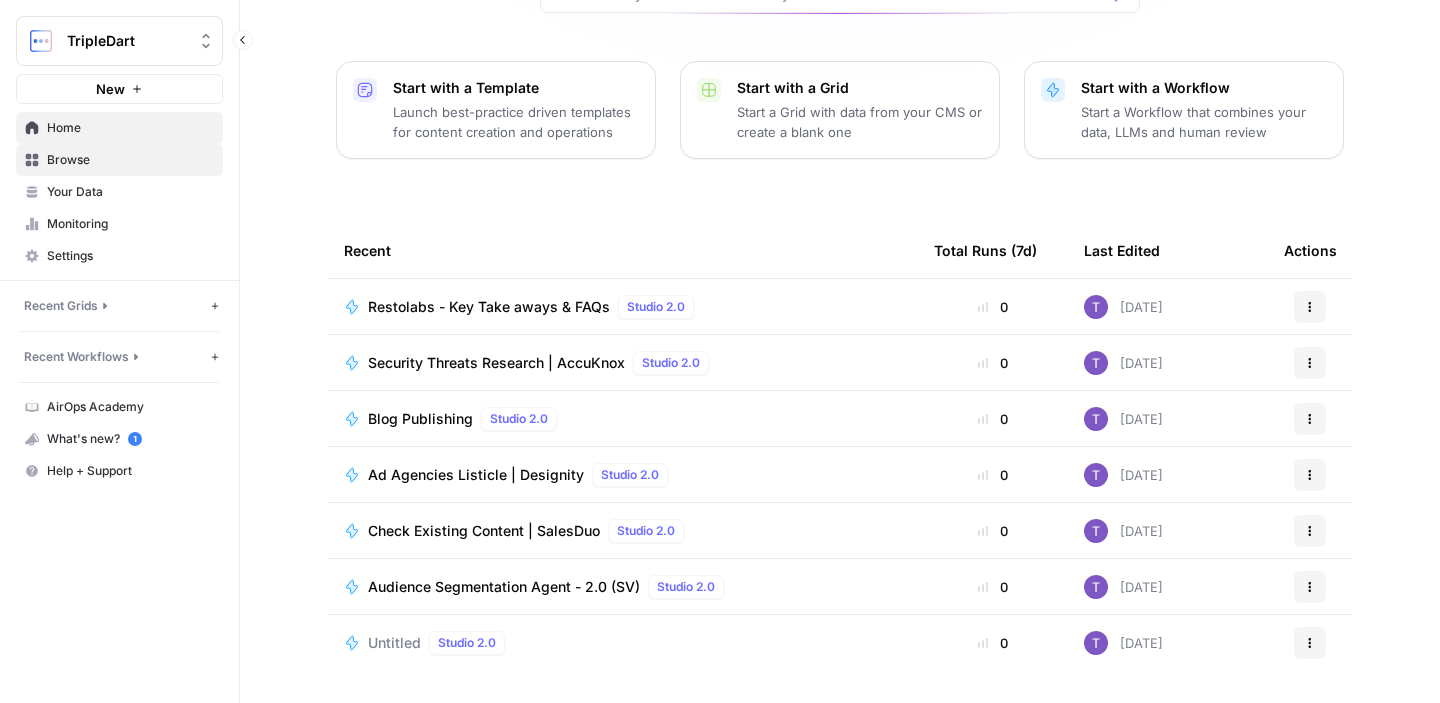 click on "Browse" at bounding box center [130, 160] 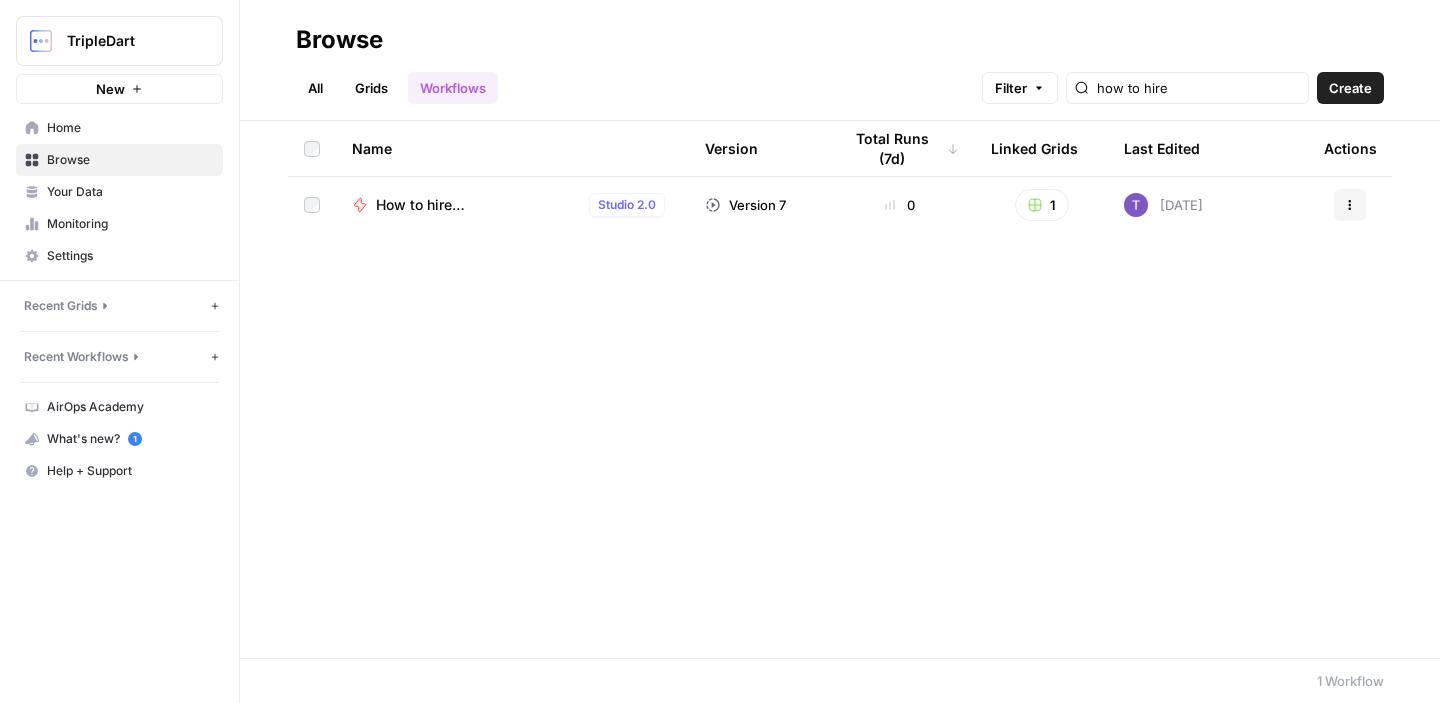 click on "How to hire ([GEOGRAPHIC_DATA])" at bounding box center [478, 205] 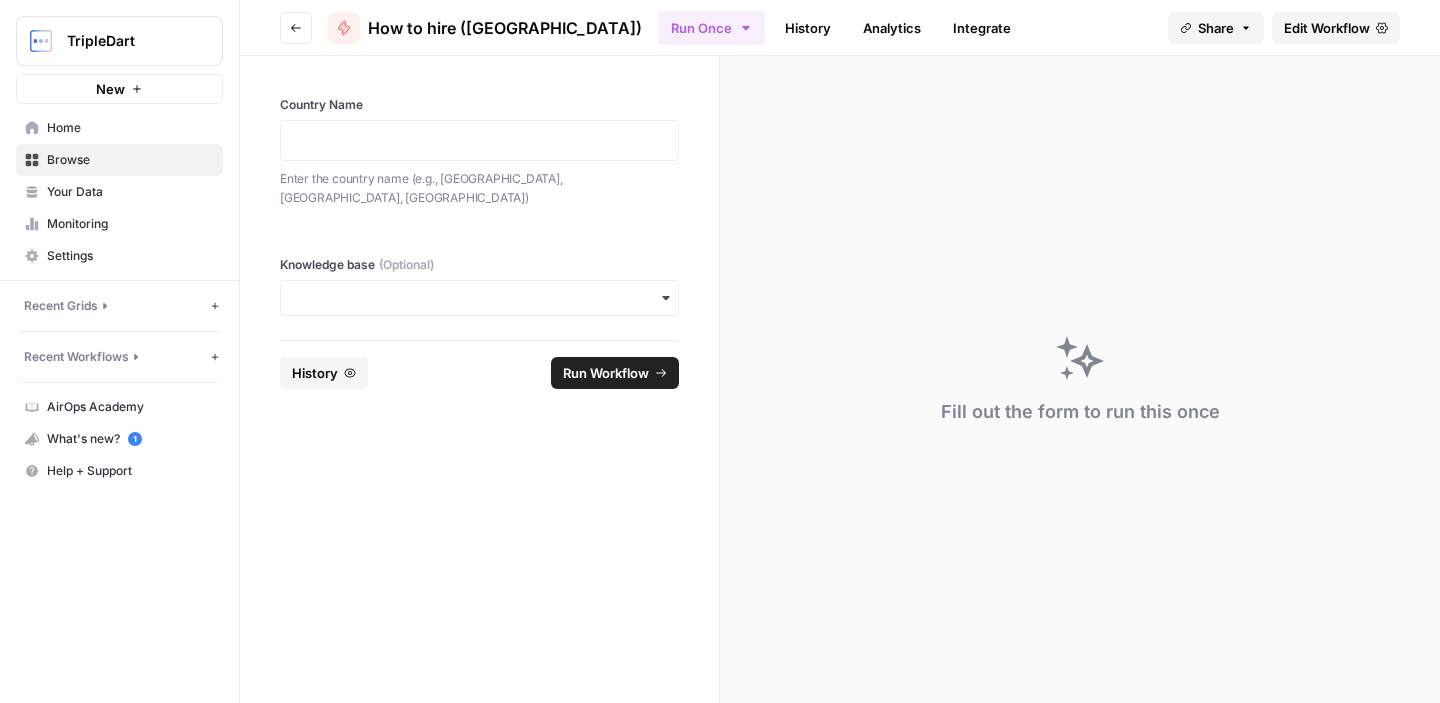 click at bounding box center [479, 140] 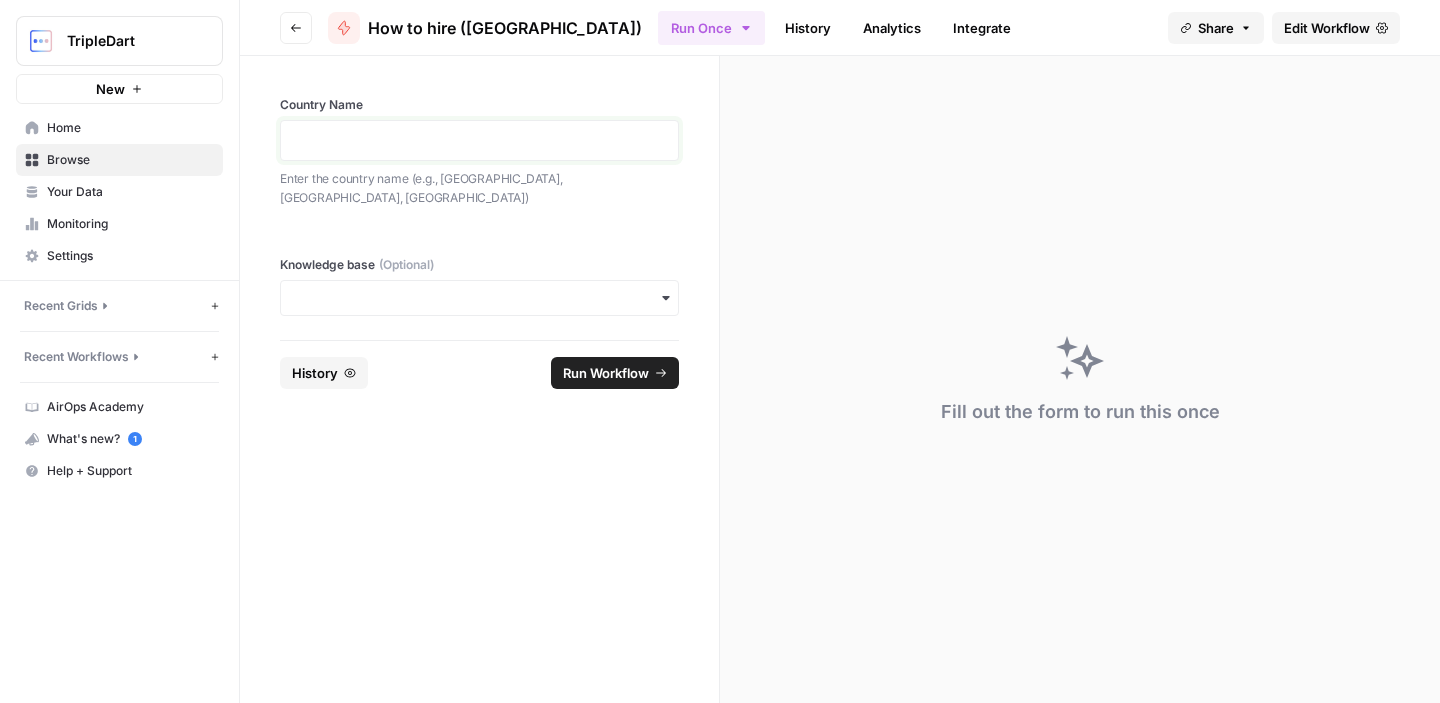 click at bounding box center [479, 140] 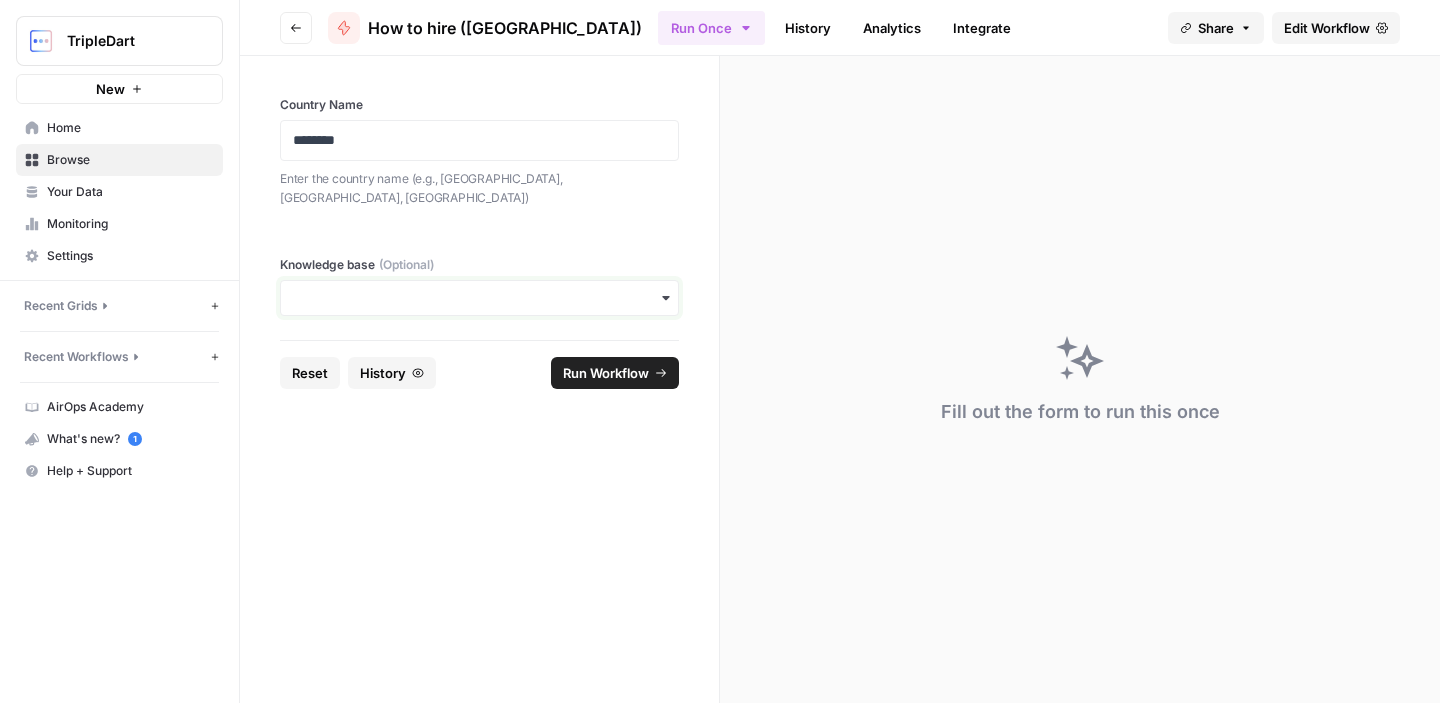 click on "Knowledge base (Optional)" at bounding box center [479, 298] 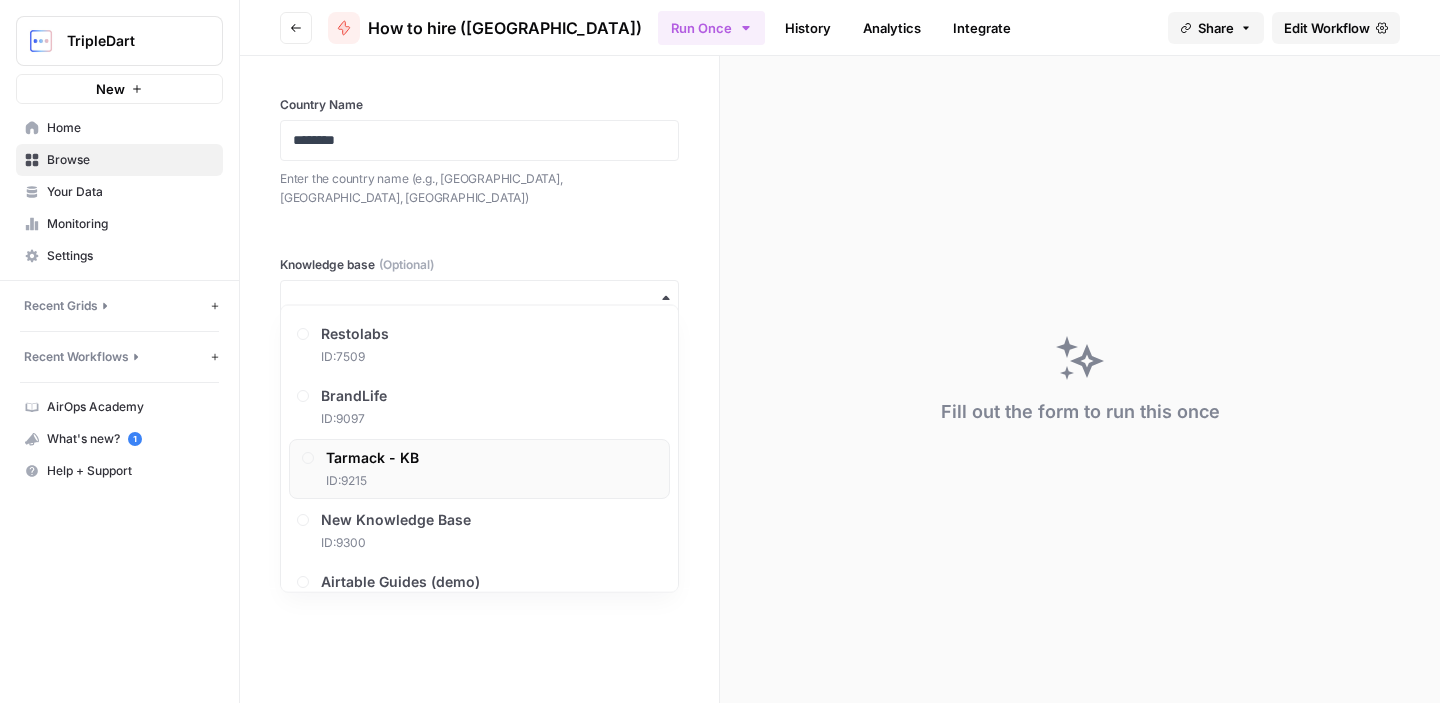 click on "Tarmack - KB ID:  9215" at bounding box center (479, 469) 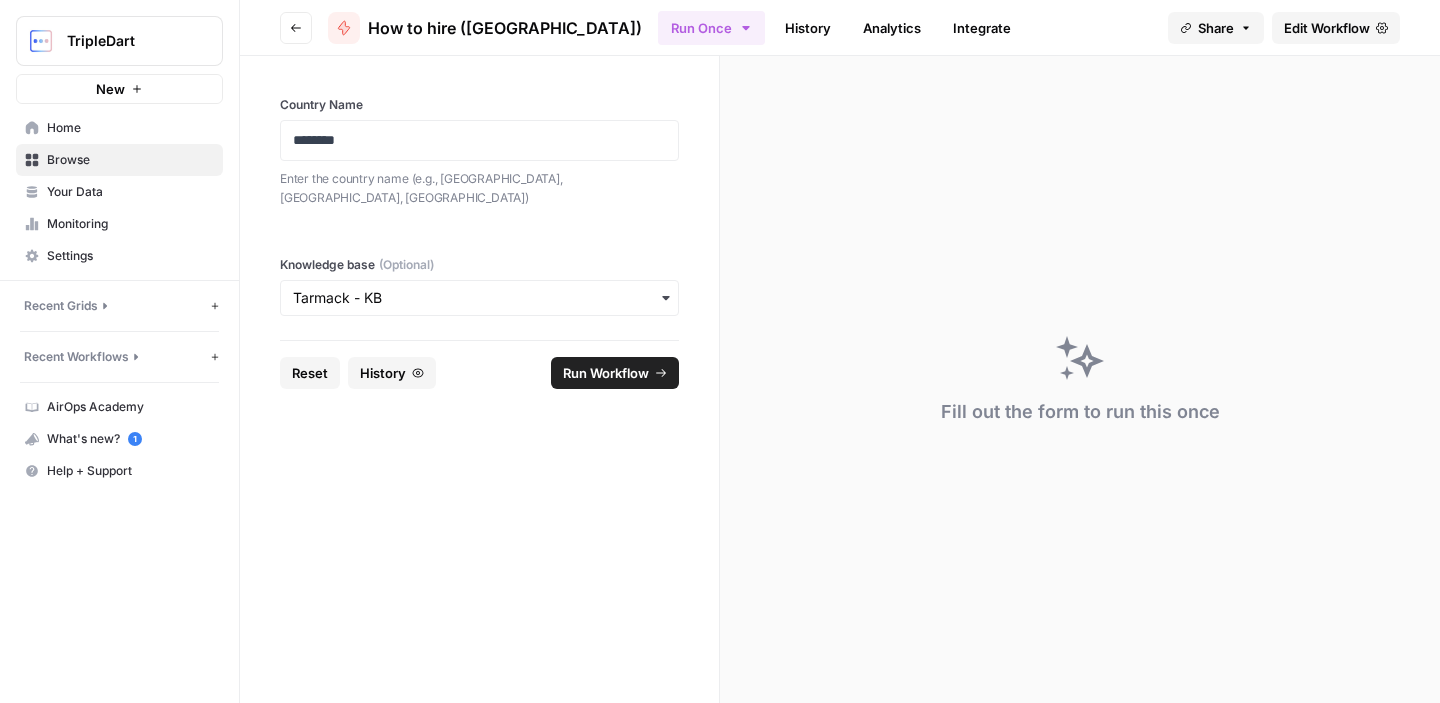 click on "Country Name ******** Enter the country name (e.g., Mexico, India, Philippines) Knowledge base (Optional) Reset History Run Workflow" at bounding box center (480, 379) 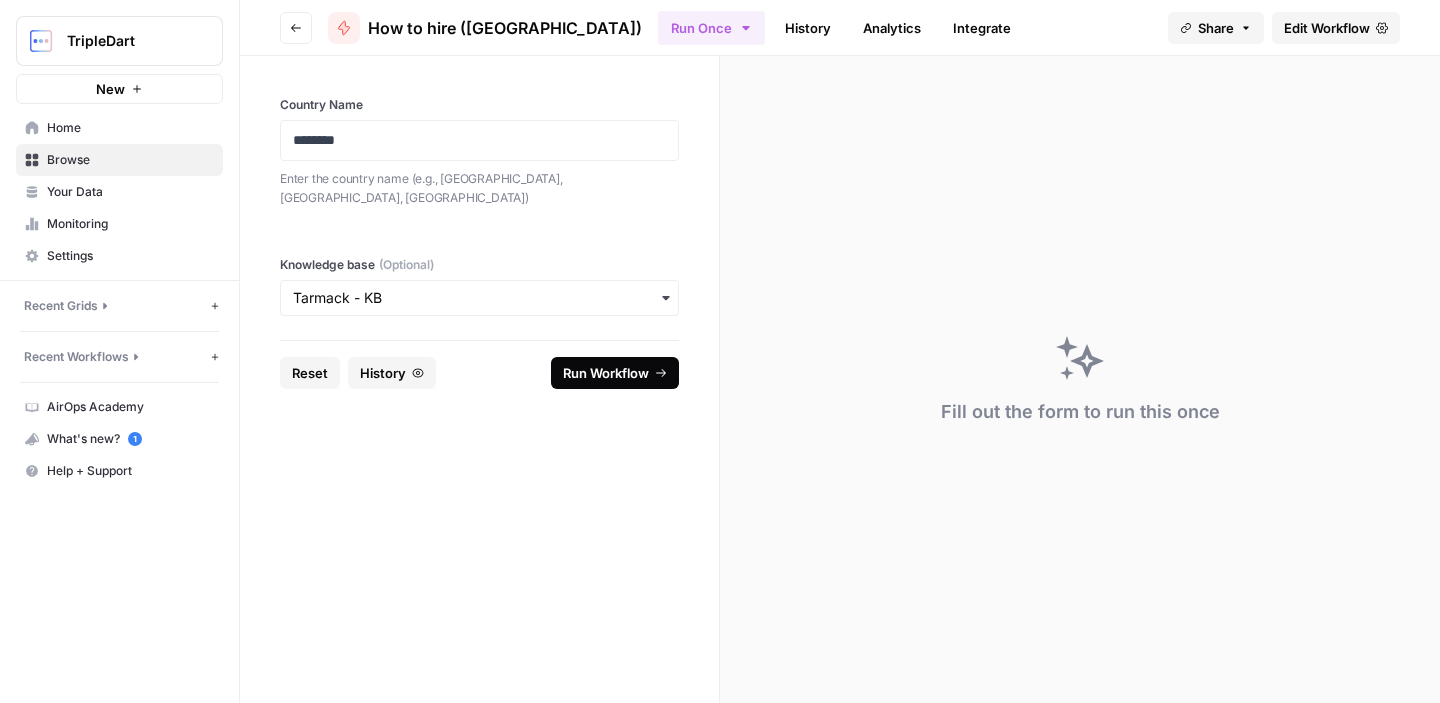 click on "Run Workflow" at bounding box center [606, 373] 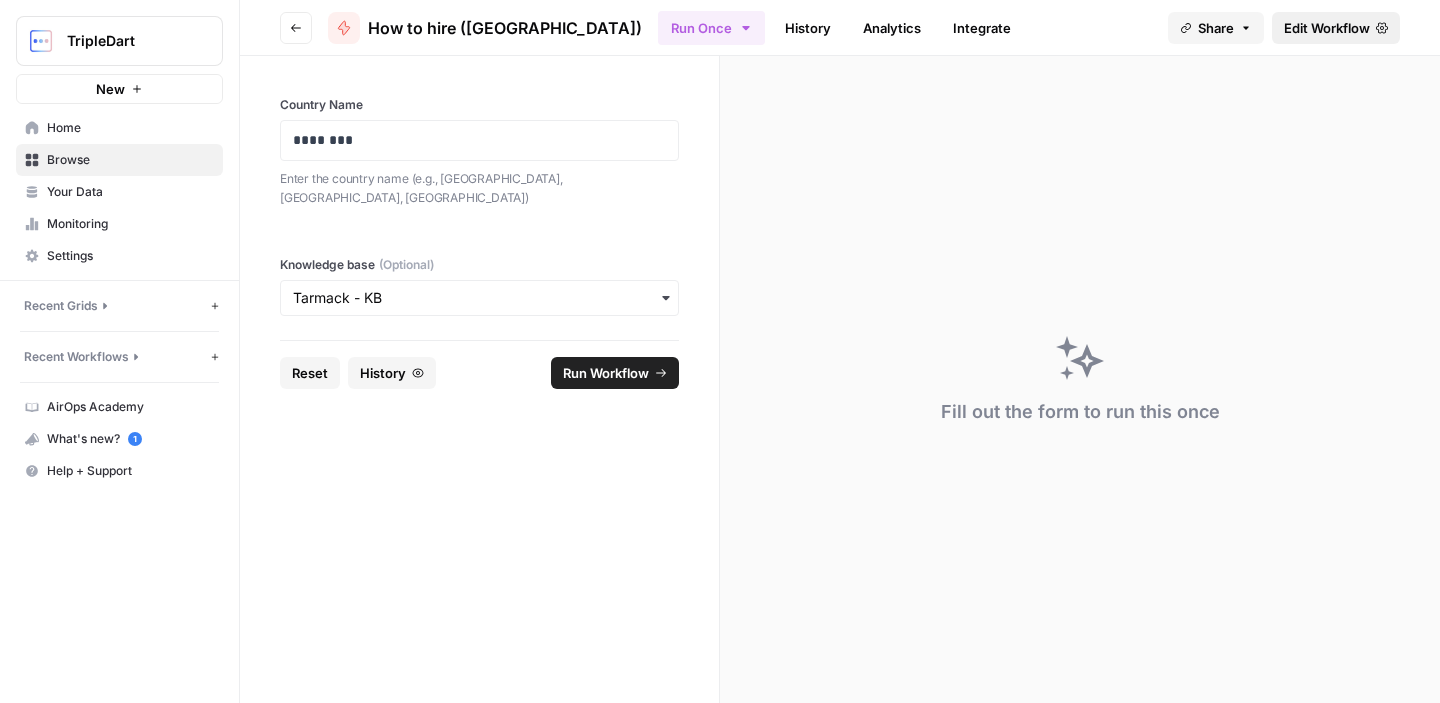 click on "Edit Workflow" at bounding box center (1327, 28) 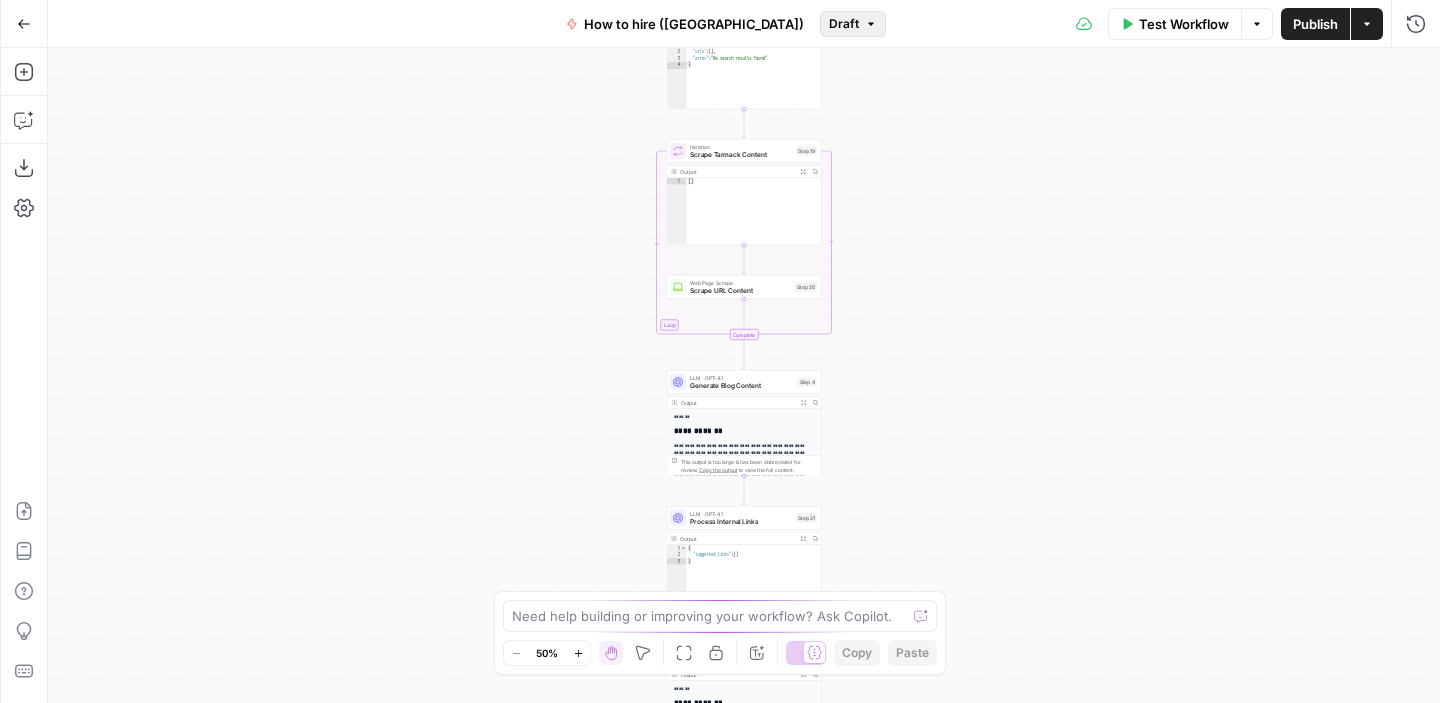 click on "Draft" at bounding box center [844, 24] 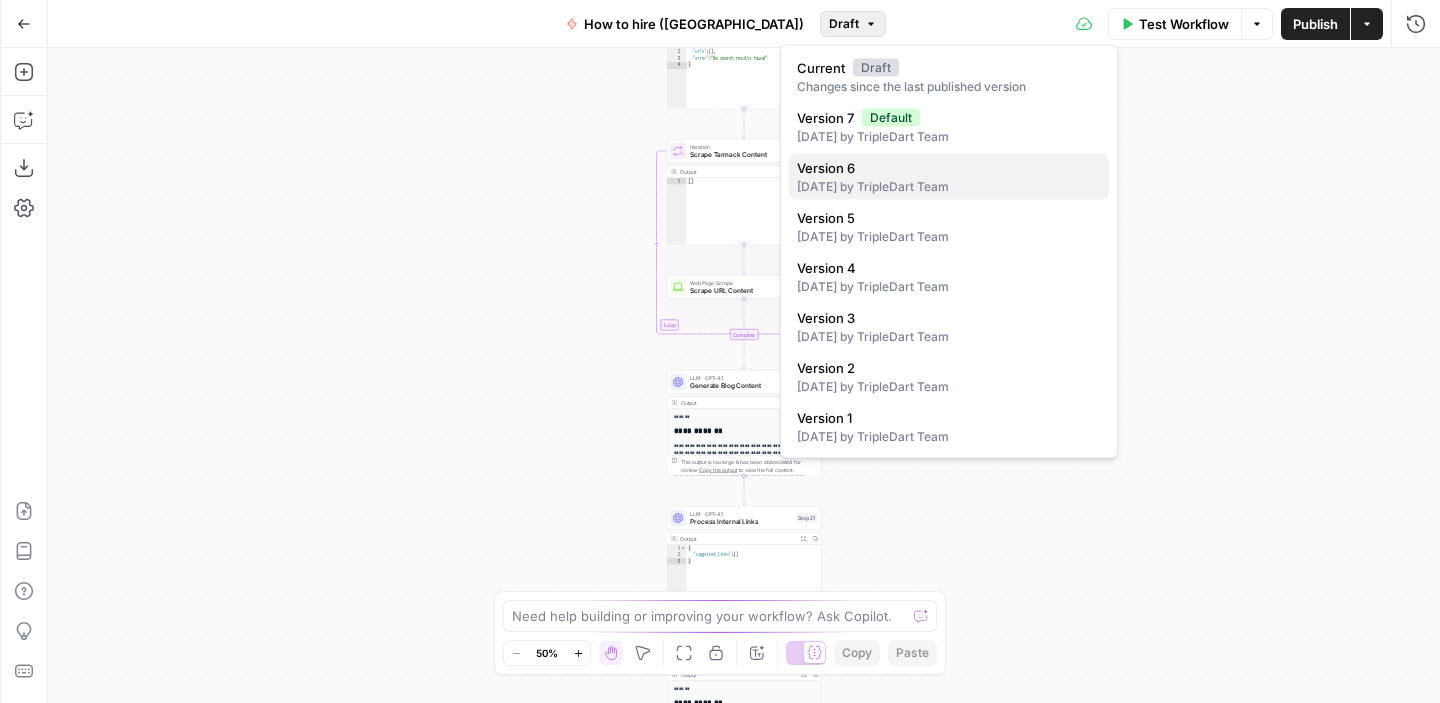 click on "18 days ago
by TripleDart Team" at bounding box center (949, 187) 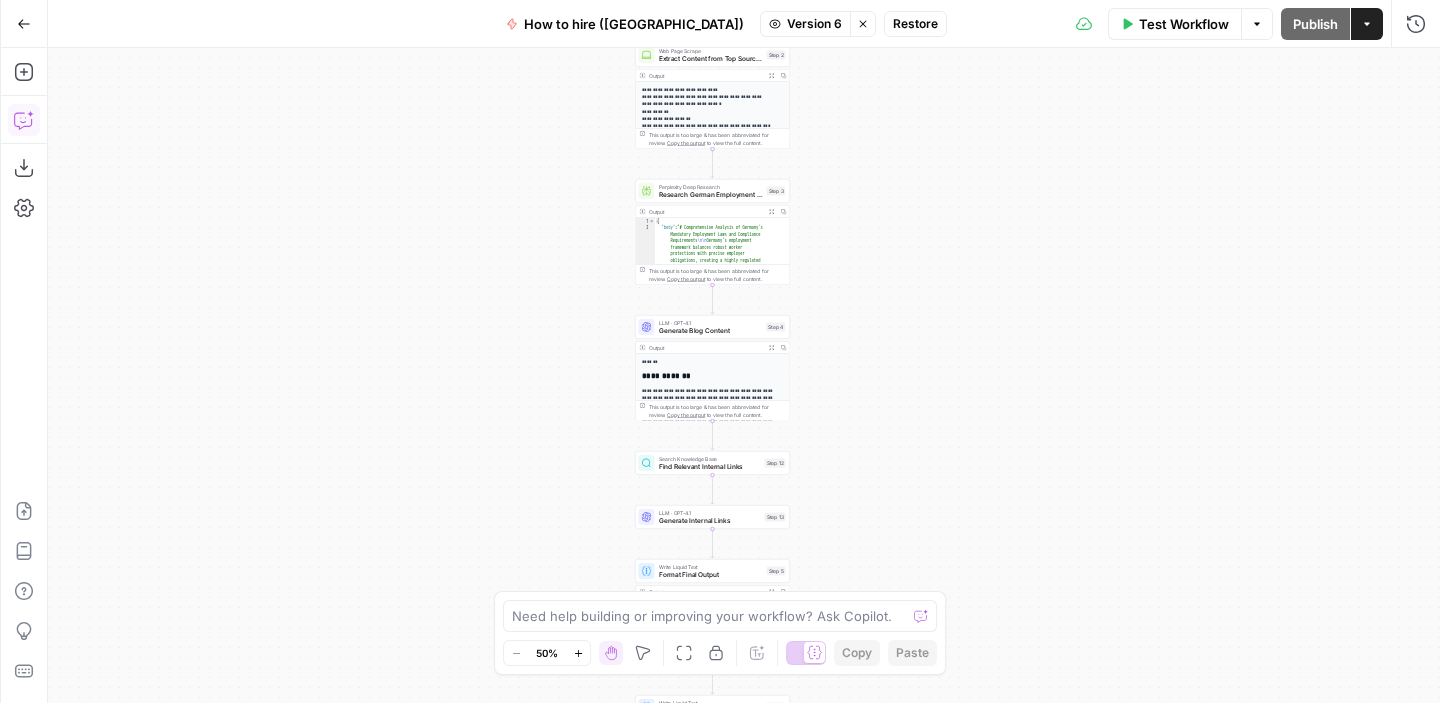 click 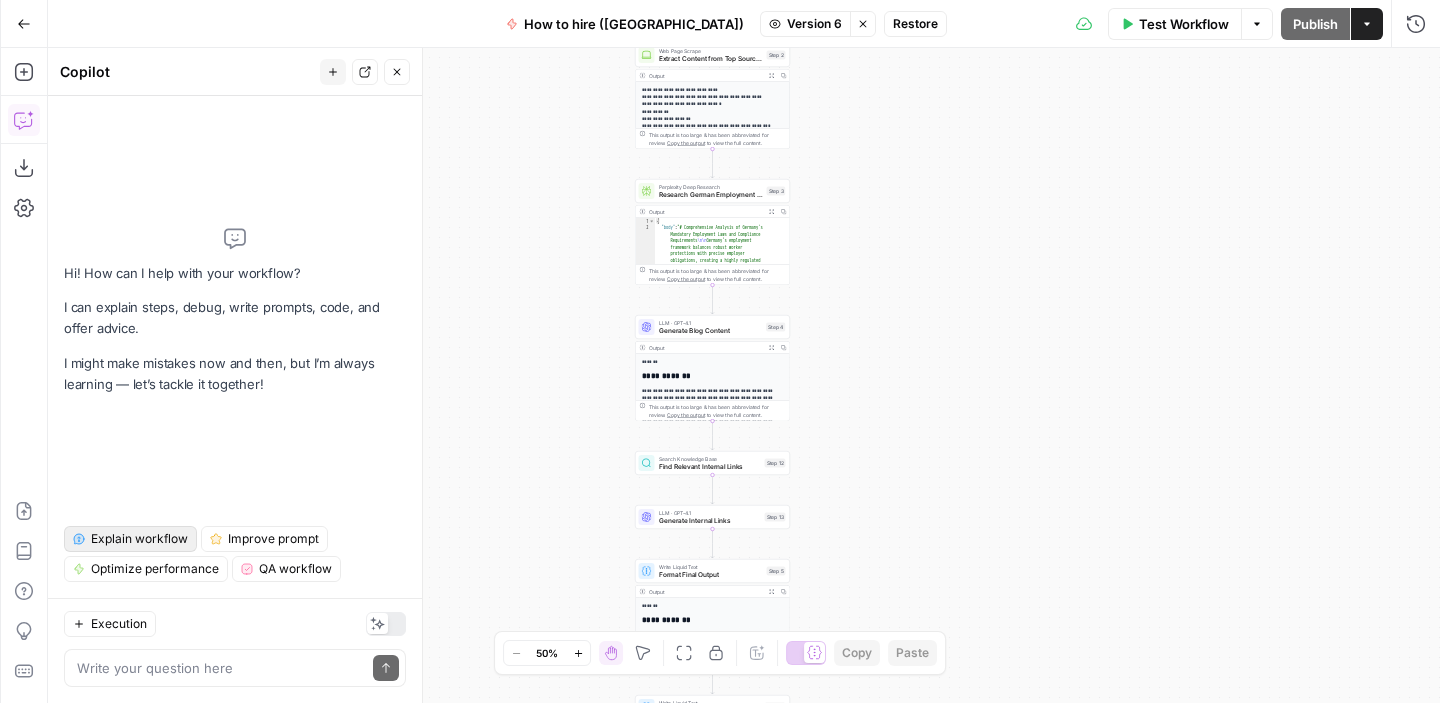 click on "Explain workflow" at bounding box center (139, 539) 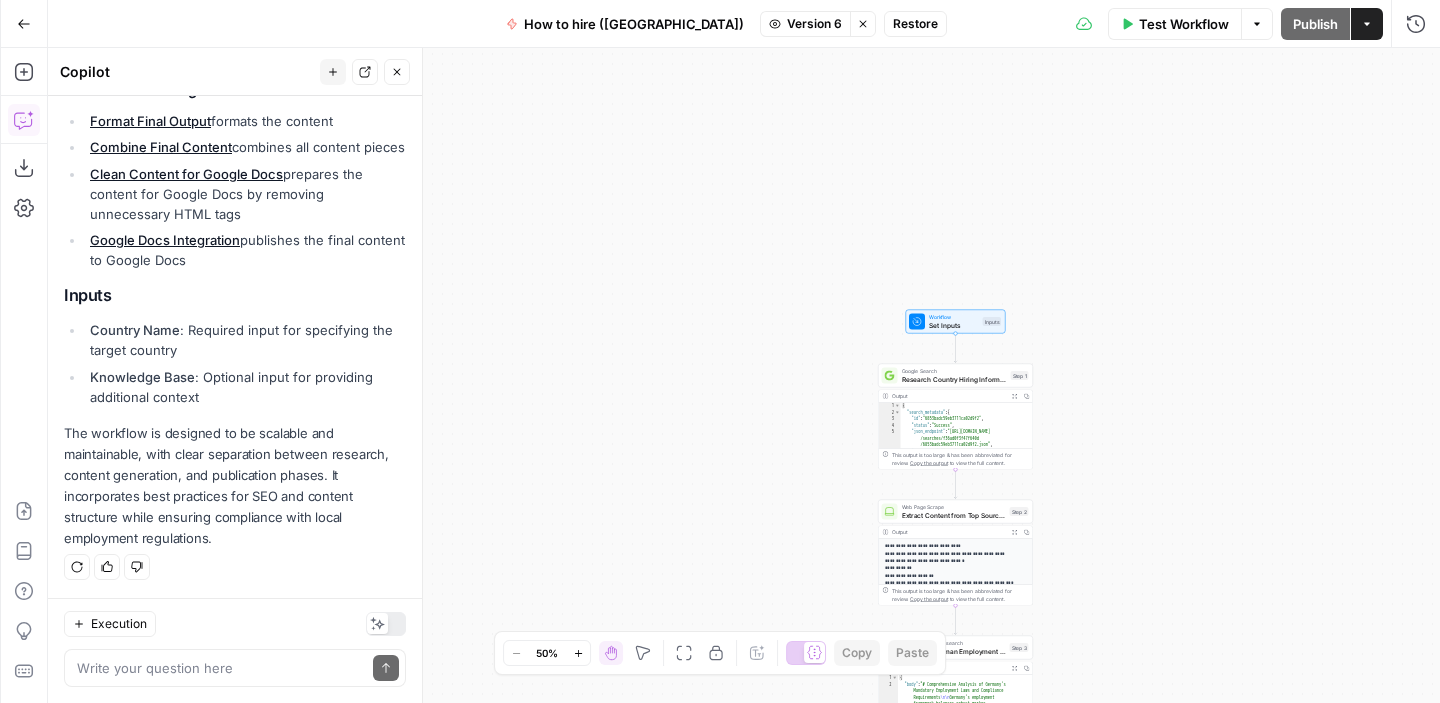 scroll, scrollTop: 1189, scrollLeft: 0, axis: vertical 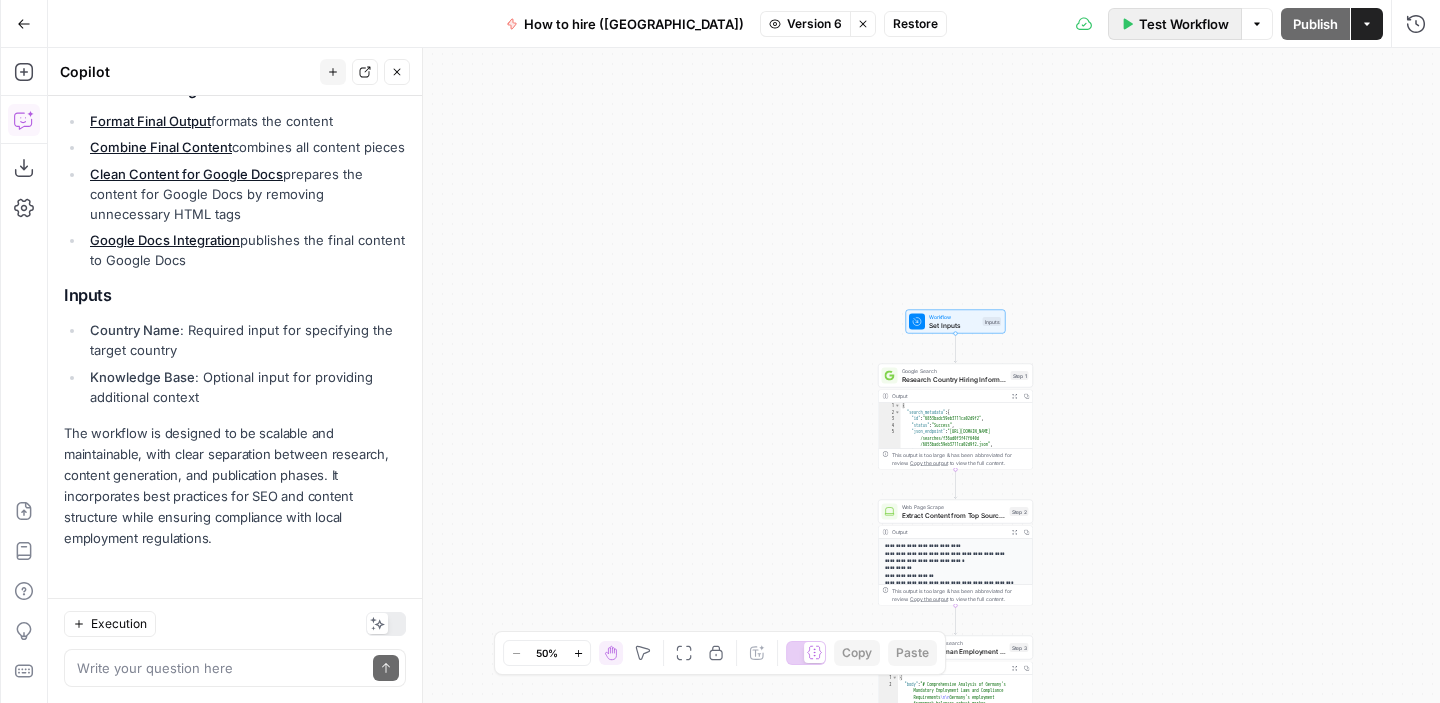 click on "Test Workflow" at bounding box center (1184, 24) 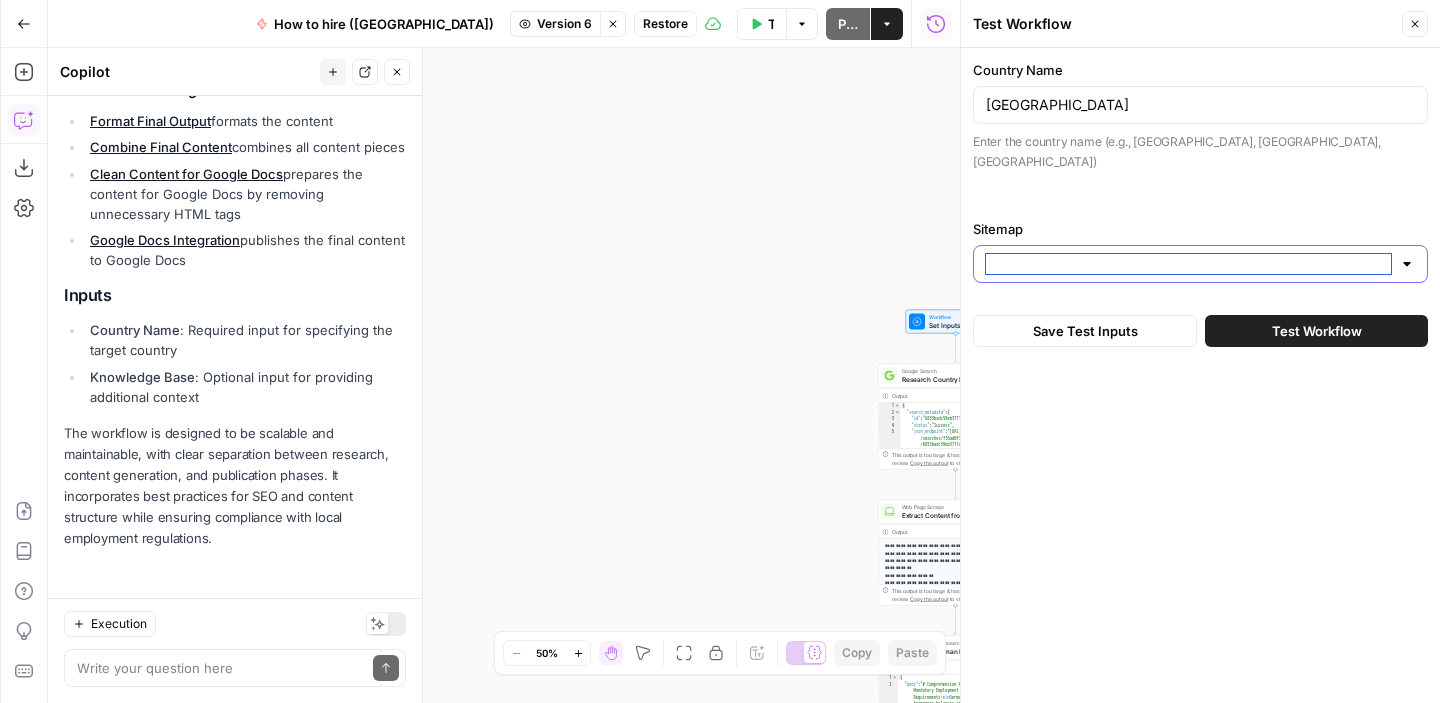 click on "Sitemap" at bounding box center [1188, 264] 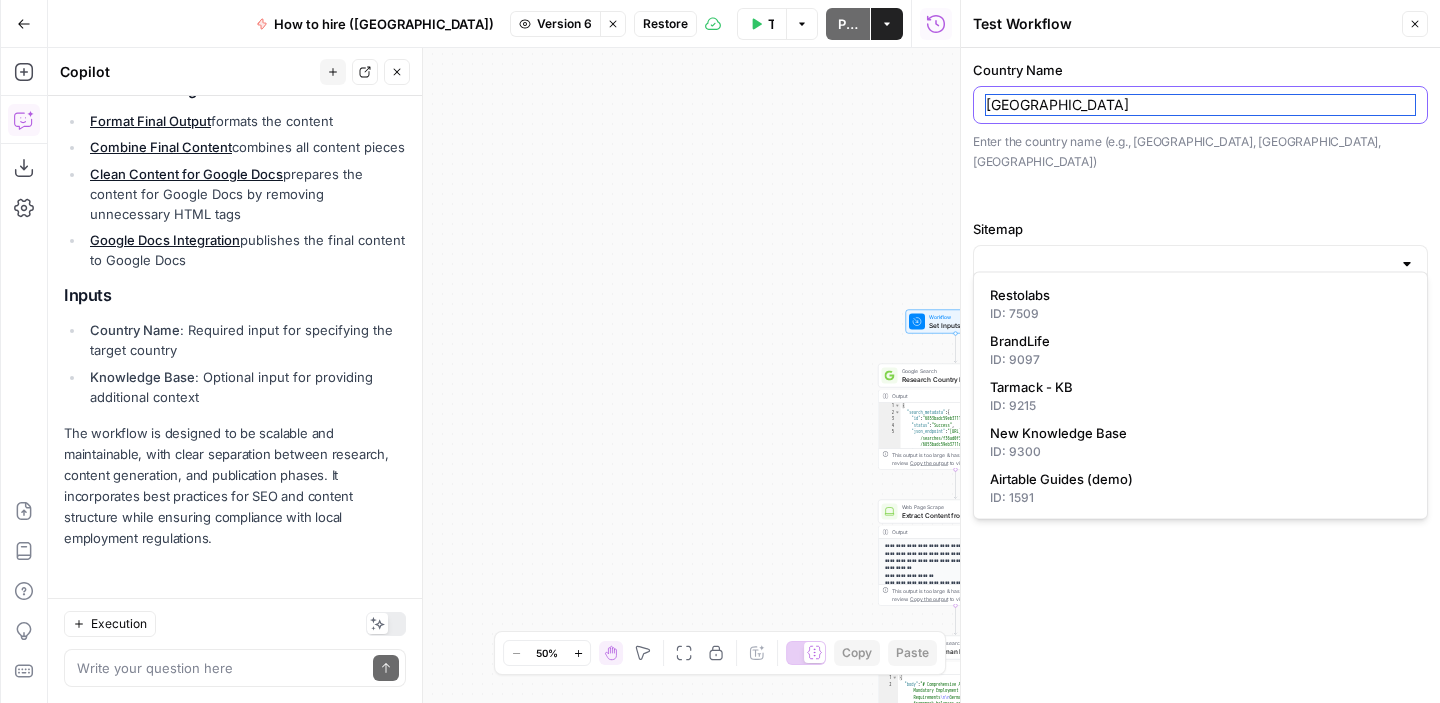 click on "Kenya" at bounding box center (1200, 105) 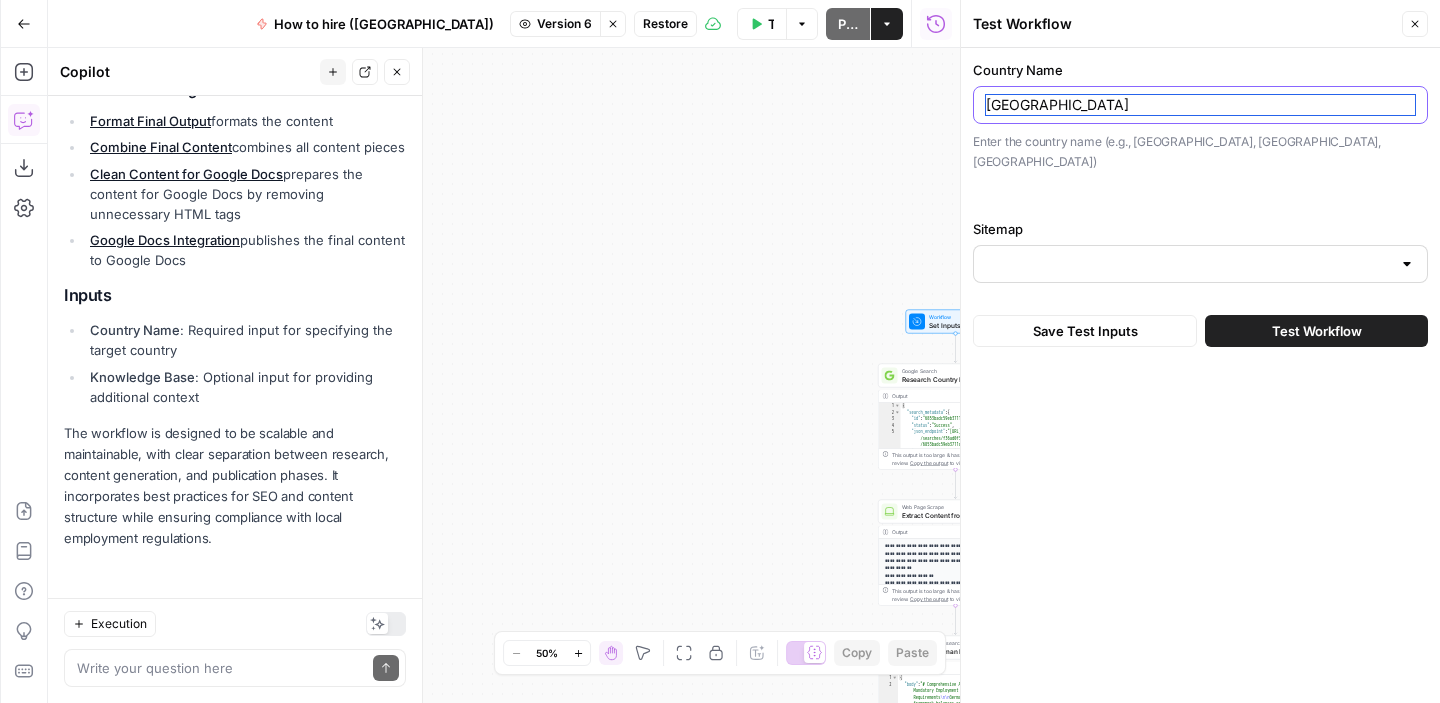 type on "Portugal" 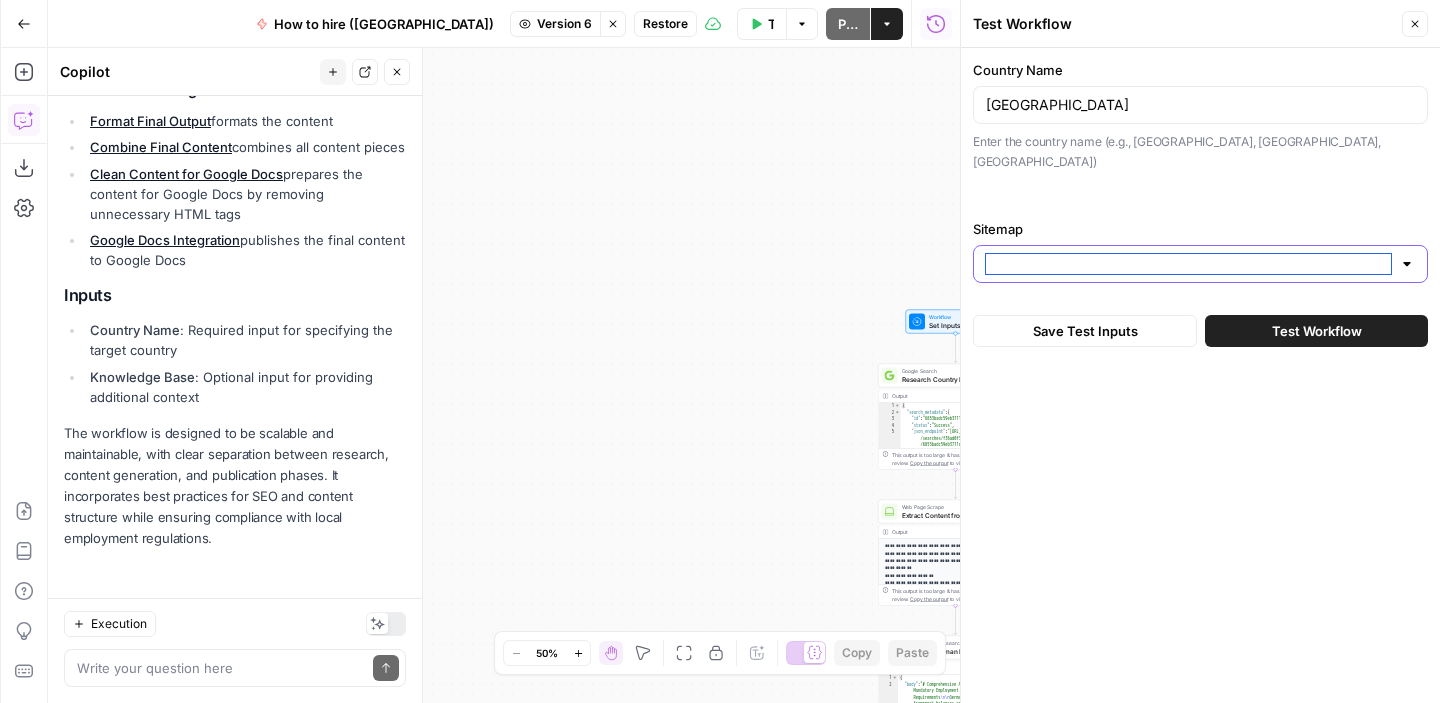 click on "Sitemap" at bounding box center (1188, 264) 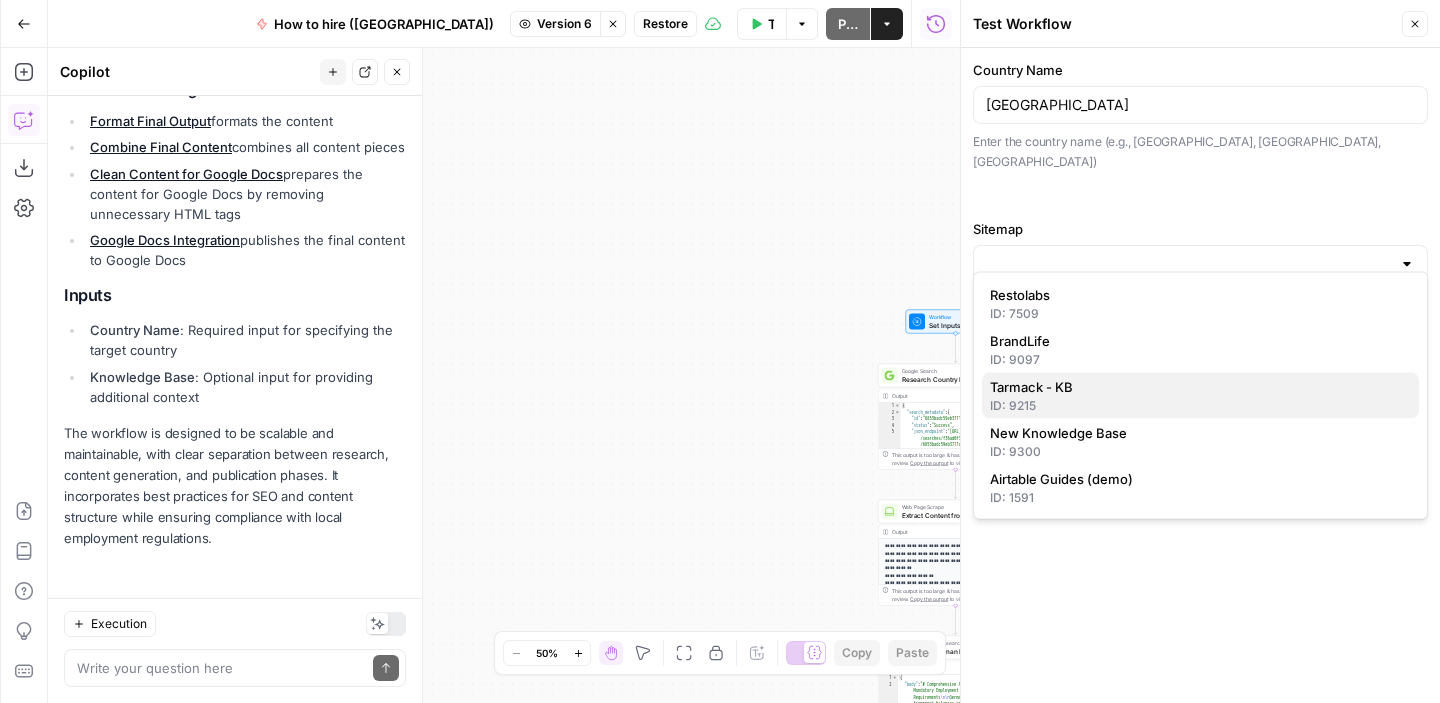 click on "Tarmack - KB" at bounding box center (1200, 387) 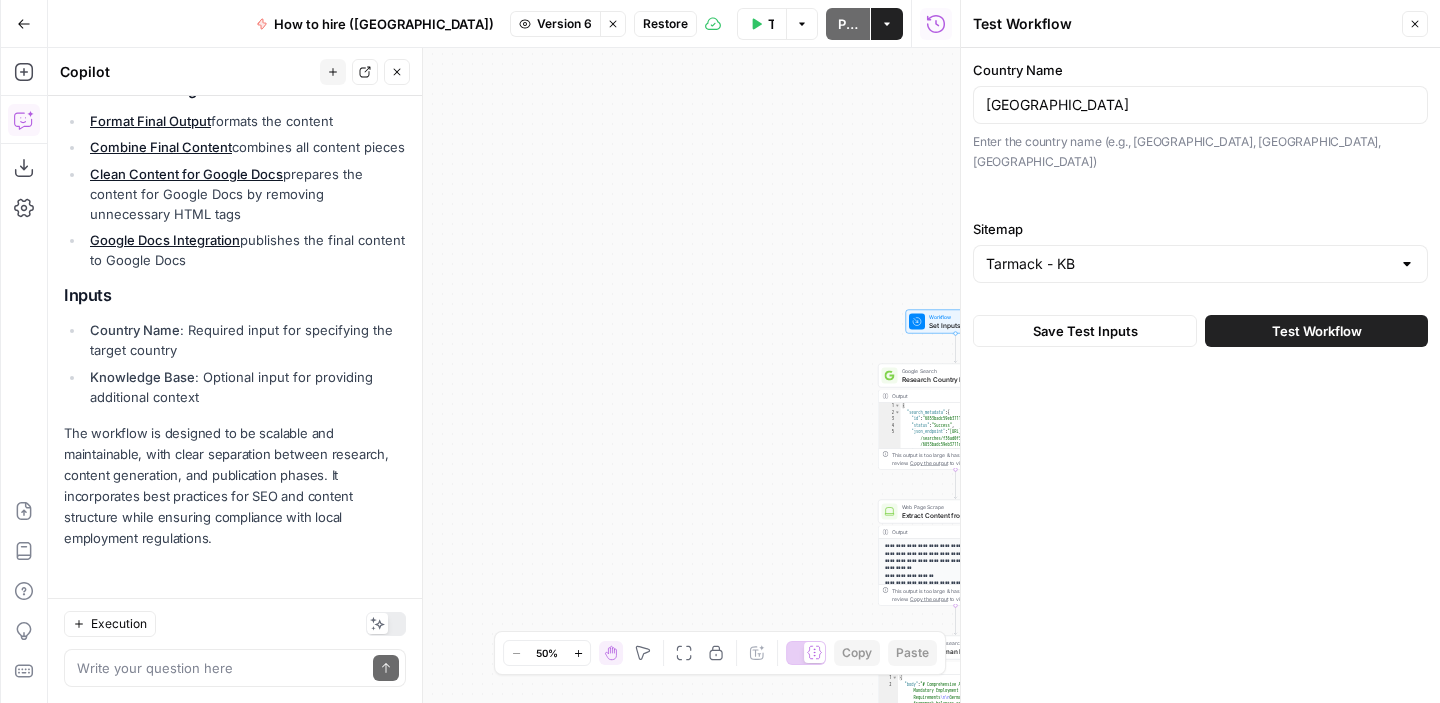 click on "Country Name Portugal Enter the country name (e.g., Mexico, India, Philippines) Sitemap Tarmack - KB Save Test Inputs Test Workflow" at bounding box center [1200, 375] 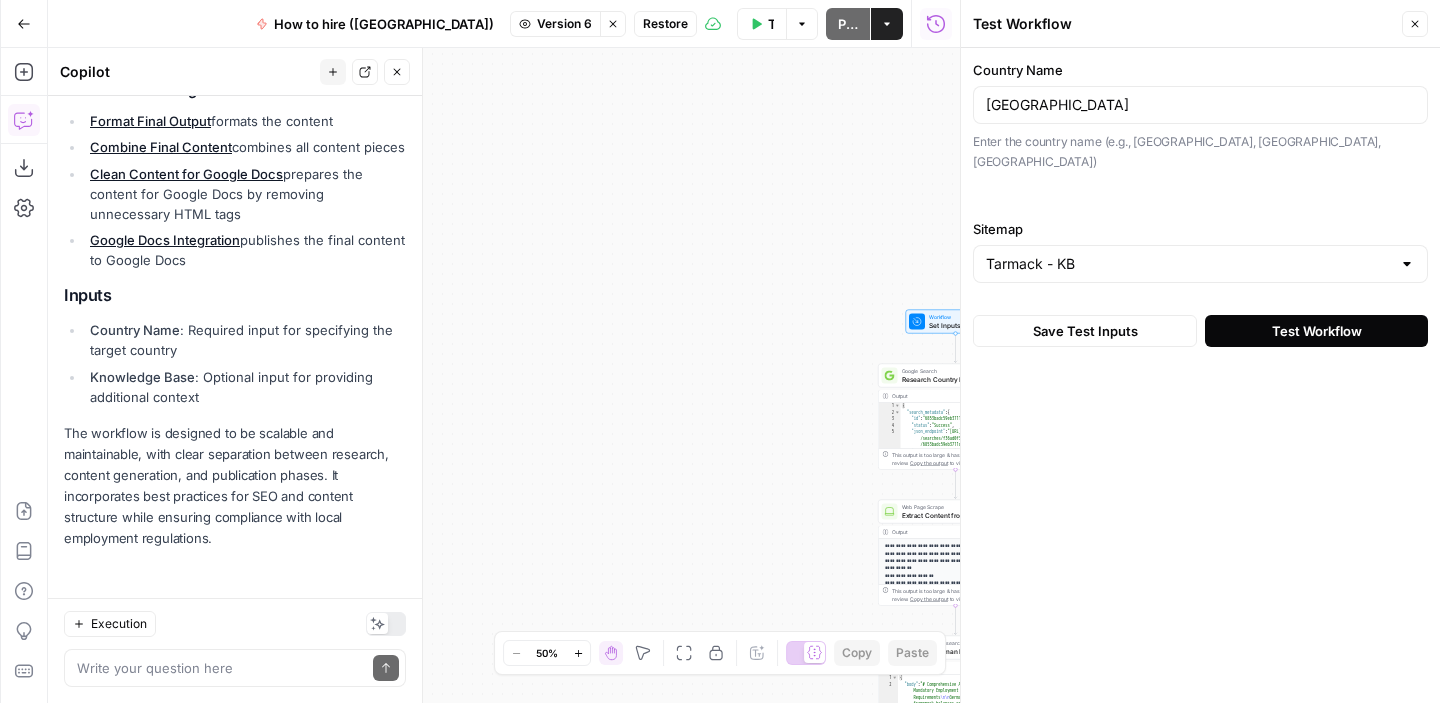 click on "Test Workflow" at bounding box center (1317, 331) 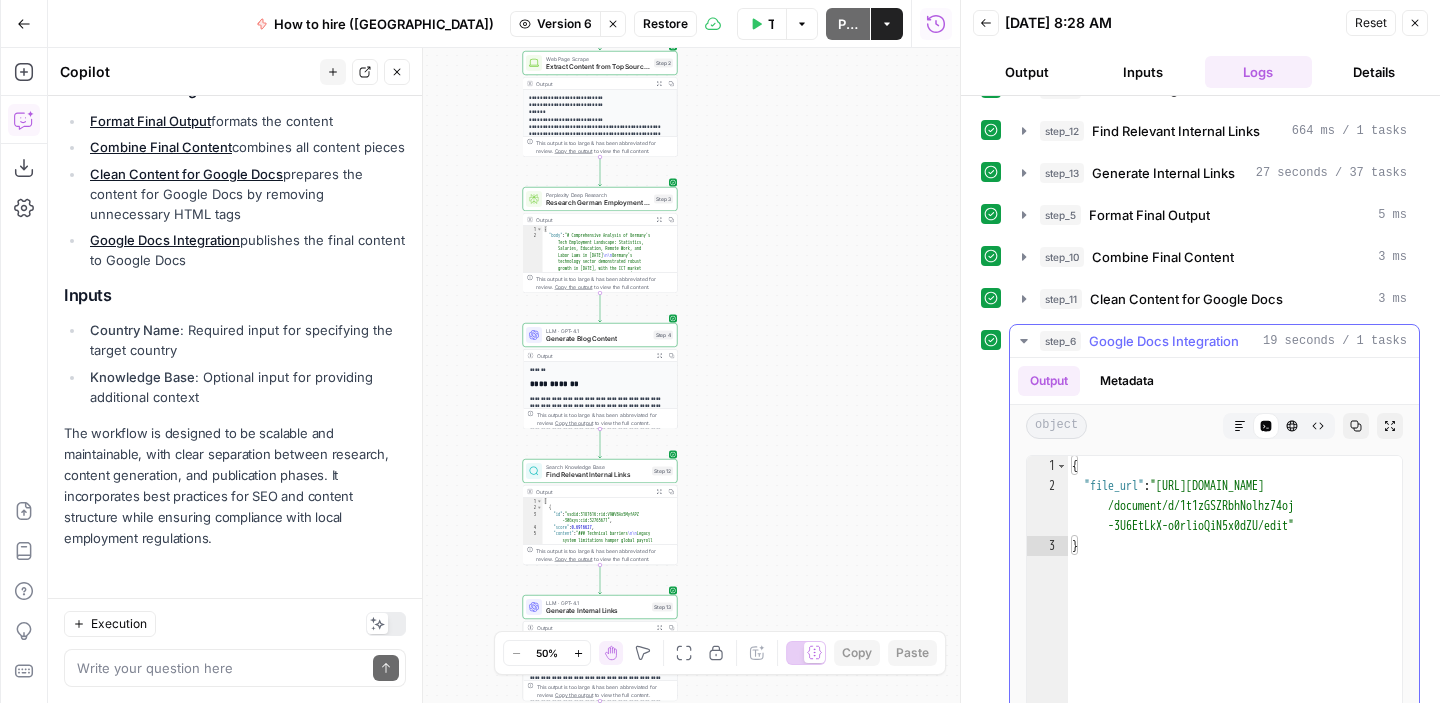 scroll, scrollTop: 207, scrollLeft: 0, axis: vertical 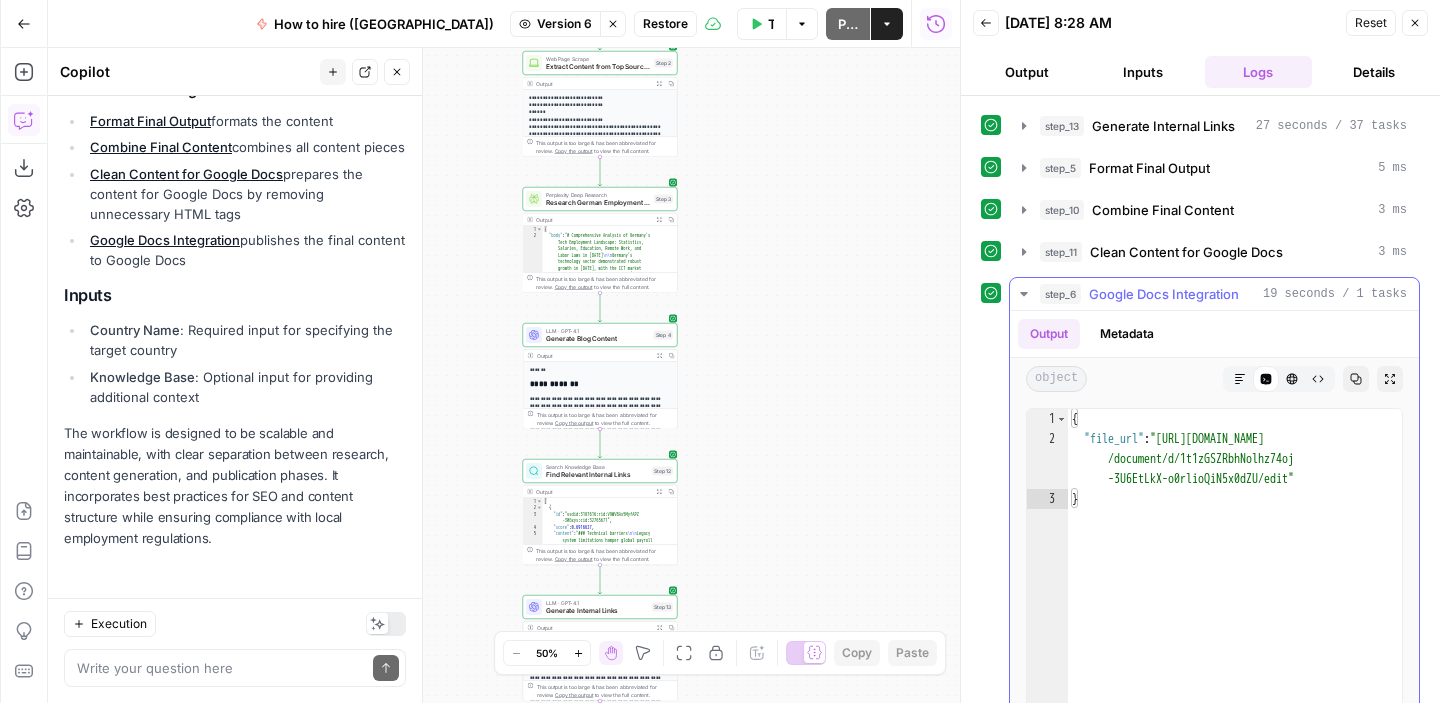 type on "**********" 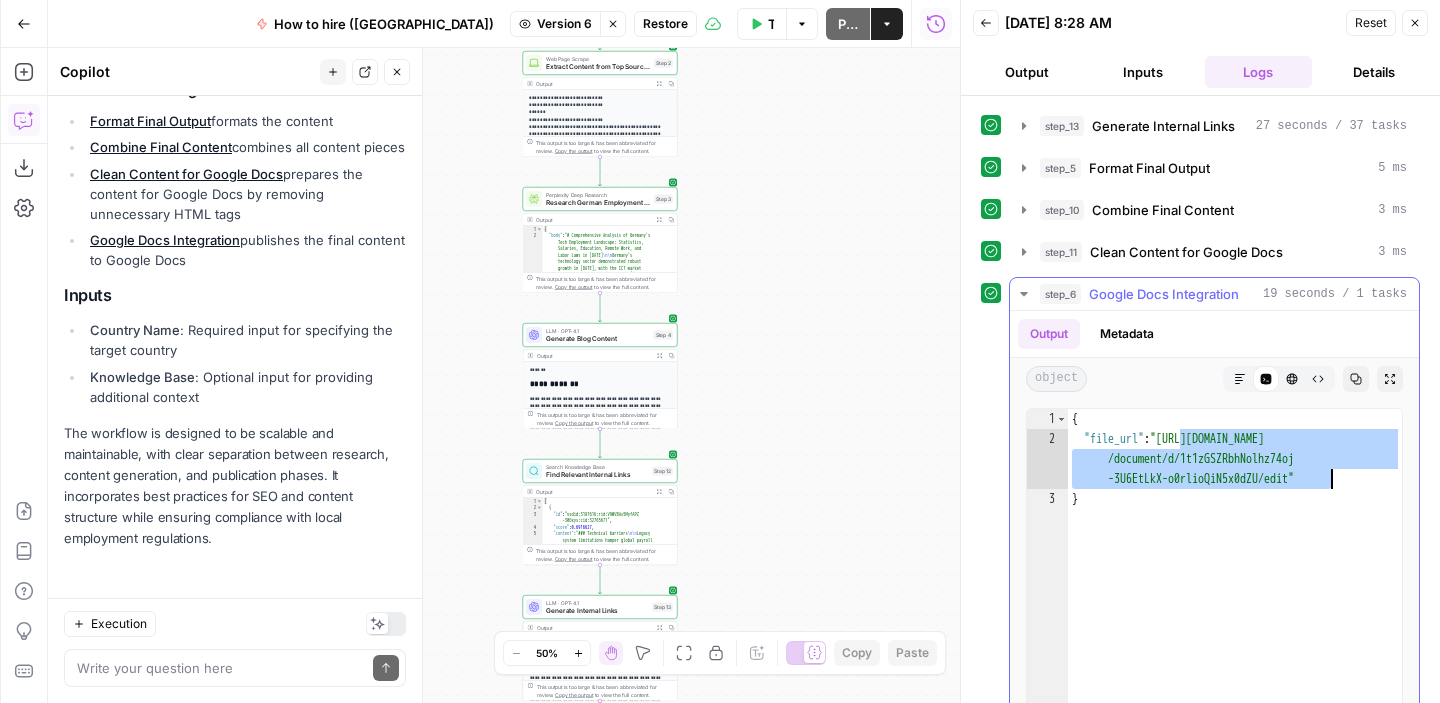 drag, startPoint x: 1181, startPoint y: 443, endPoint x: 1328, endPoint y: 485, distance: 152.88231 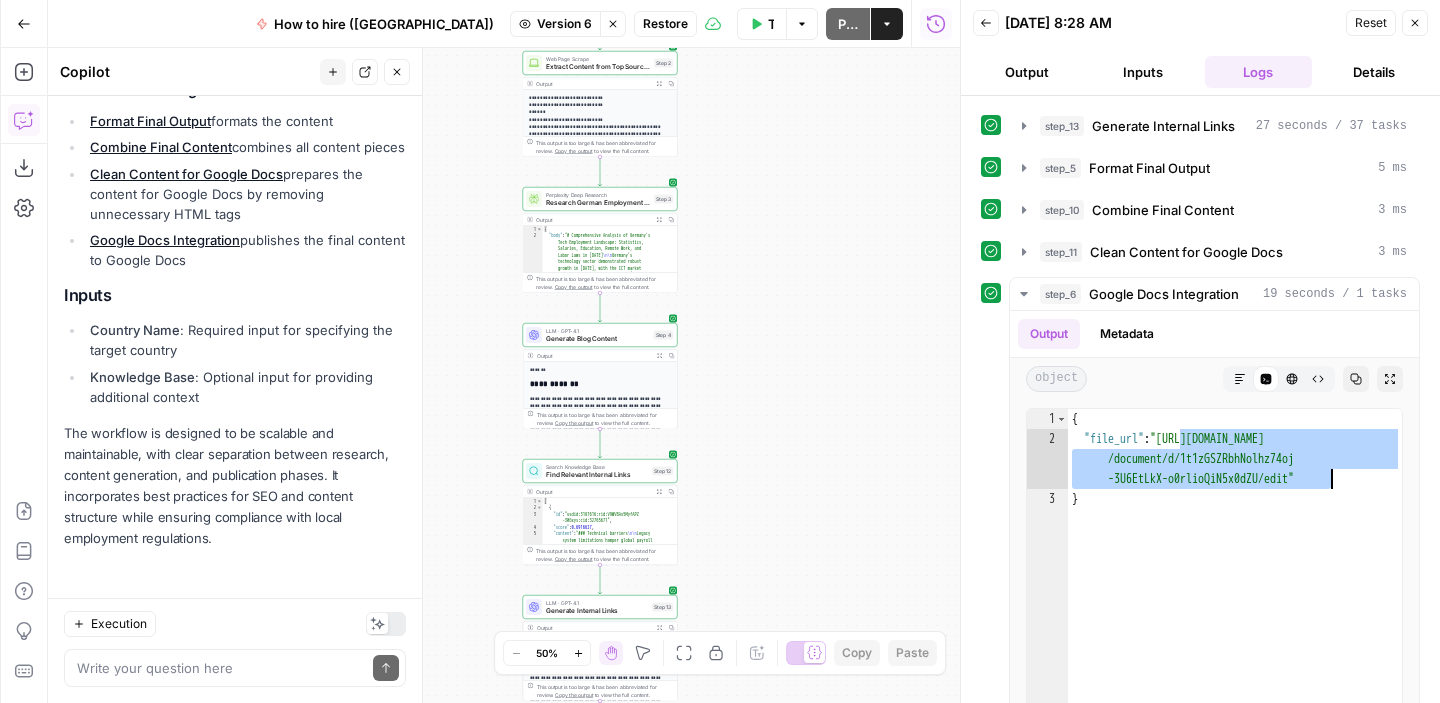 click on "Workflow Set Inputs Inputs Google Search Research Country Hiring Information Step 1 Output Expand Output Copy 1 2 3 4 5 6 7 {    "search_metadata" :  {      "id" :  "68634ec36c4c0c93e20f3ec0" ,      "status" :  "Success" ,      "json_endpoint" :  "https://serpapi.com          /searches/1e560778c762a866          /68634ec36c4c0c93e20f3ec0.json" ,      "created_at" :  "2025-07-01 02:58:11 UTC" ,      "processed_at" :  "2025-07-01 02:58:11 UTC" ,     XXXXXXXXXXXXXXXXXXXXXXXXXXXXXXXXXXXXXXXXXXXXXXXXXXXXXXXXXXXXXXXXXXXXXXXXXXXXXXXXXXXXXXXXXXXXXXXXXXXXXXXXXXXXXXXXXXXXXXXXXXXXXXXXXXXXXXXXXXXXXXXXXXXXXXXXXXXXXXXXXXXXXXXXXXXXXXXXXXXXXXXXXXXXXXXXXXXXXXXXXXXXXXXXXXXXXXXXXXXXXXXXXXXXXXXXXXXXXXXXXXXXXXXXXXXXXXXXXXXXXXXXXXXXXXXXXXXXXXXXXXXXXXXXXXXXXXXXXXXXXXXXXXXXXXXXXXXXXXXXXXXXXXXXXXXXXXXXXXXXXXXXXXXXXXXXXXXXXXXXXXXXXXXXXXXXXXXXXXXXXXXXXXXXXXXXXXXXXXXXXXXXXXXXXXXXXXXXXXXXXXXXXXXXXXXXXXXXXXXXXXXXXXXXXXXXXXXXXXXXXXXXXXXXXXXXXXXXXXXXXXXXXXXXXXXXXXXXXXXXXXXXXXXXXXXX   Copy the output   Web Page Scrape Step 2" at bounding box center [504, 375] 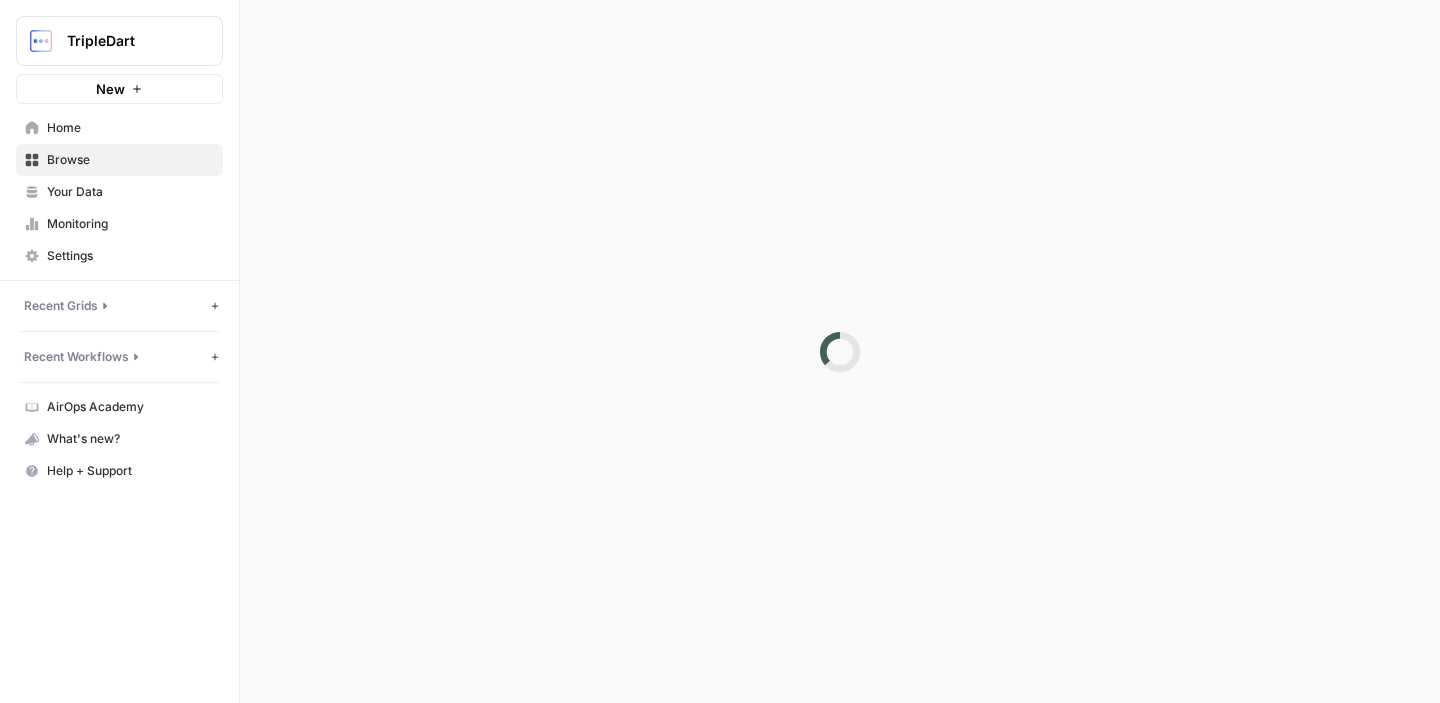 scroll, scrollTop: 0, scrollLeft: 0, axis: both 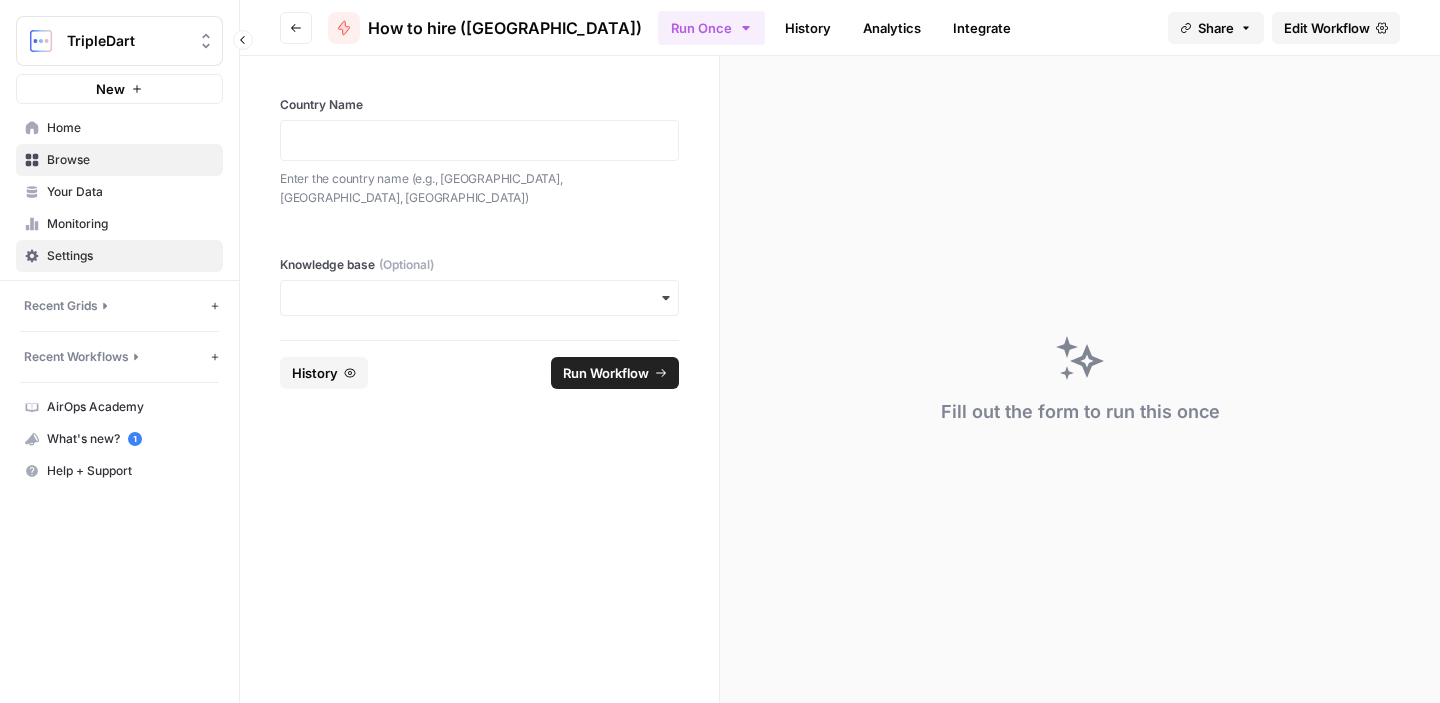 click on "Settings" at bounding box center (130, 256) 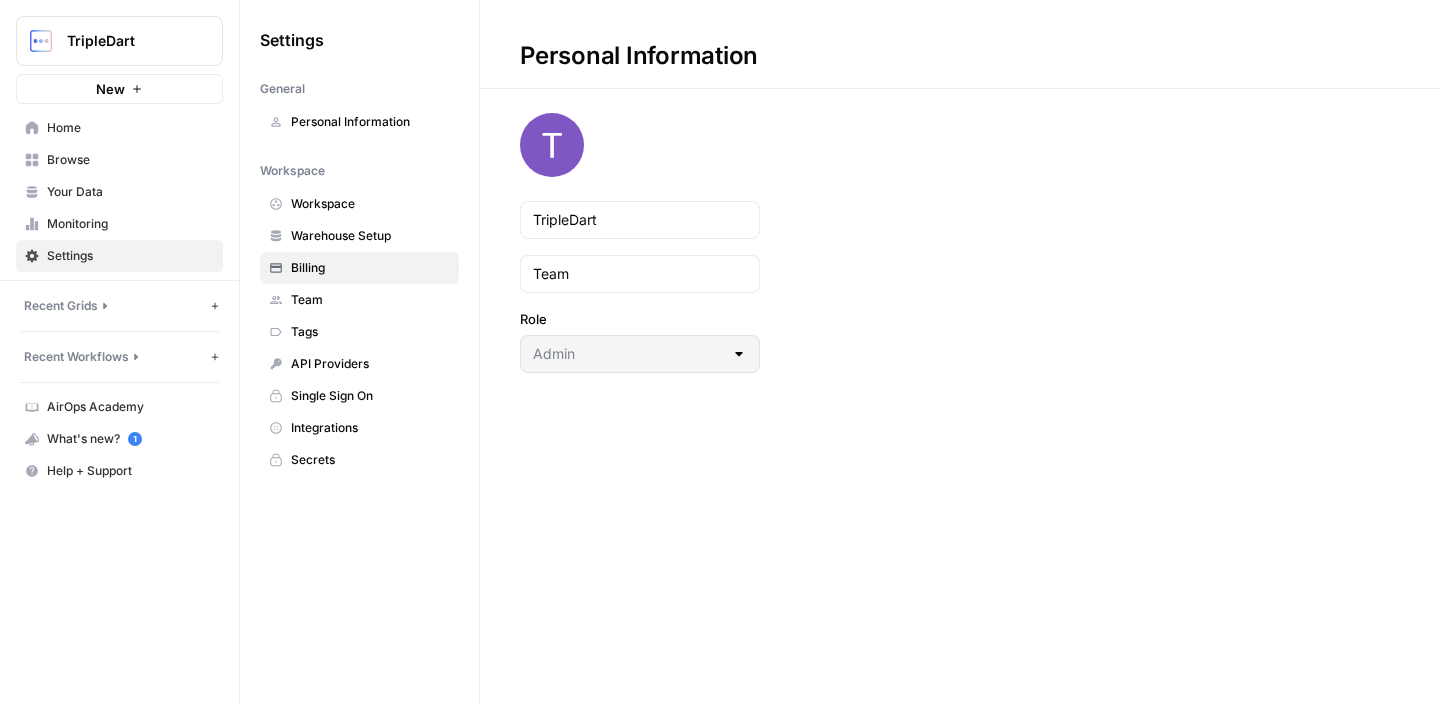 click on "Billing" at bounding box center [370, 268] 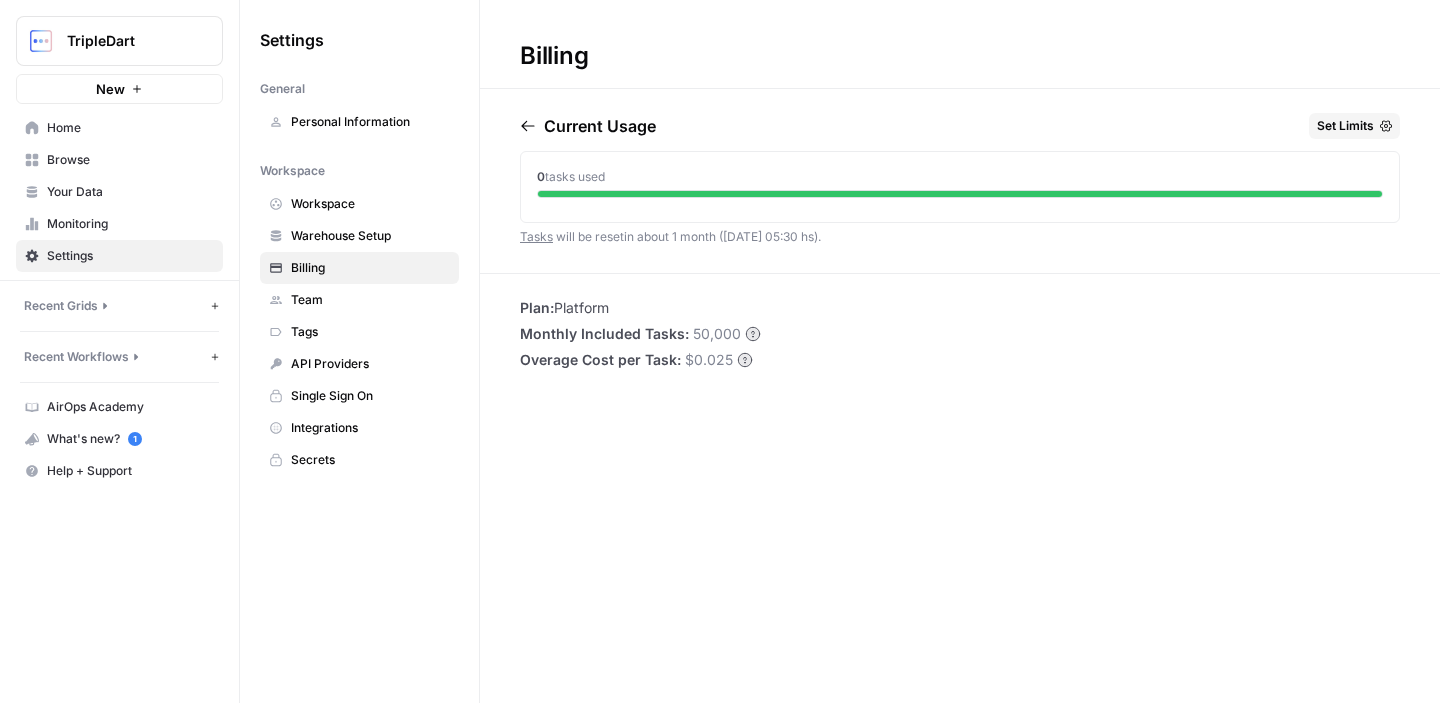 click on "Billing Current Usage Set Limits 0  tasks used Tasks   will be reset  in about 1 month ([DATE] 05:30 hs) . Plan:  Platform Monthly Included Tasks:  50,000 Overage Cost per Task:  $0.025" at bounding box center [960, 351] 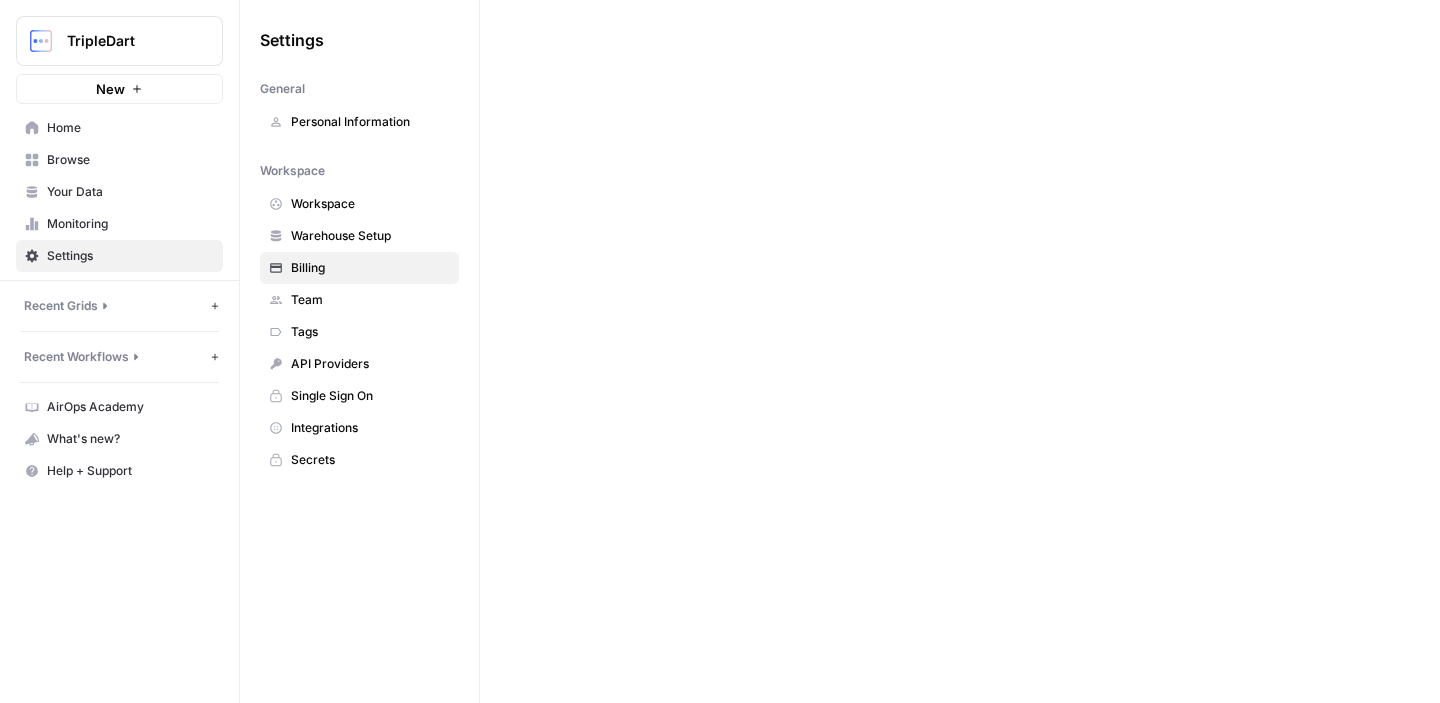 scroll, scrollTop: 0, scrollLeft: 0, axis: both 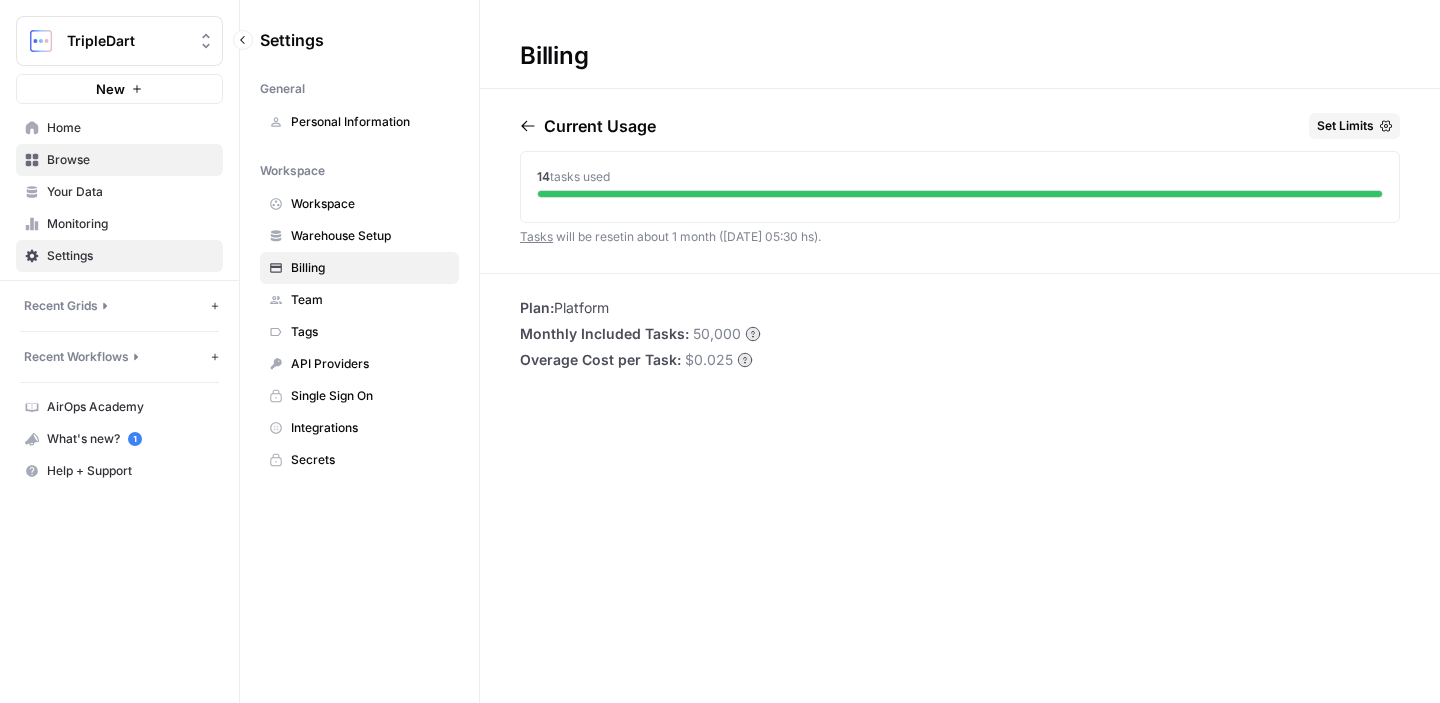 click on "Browse" at bounding box center (130, 160) 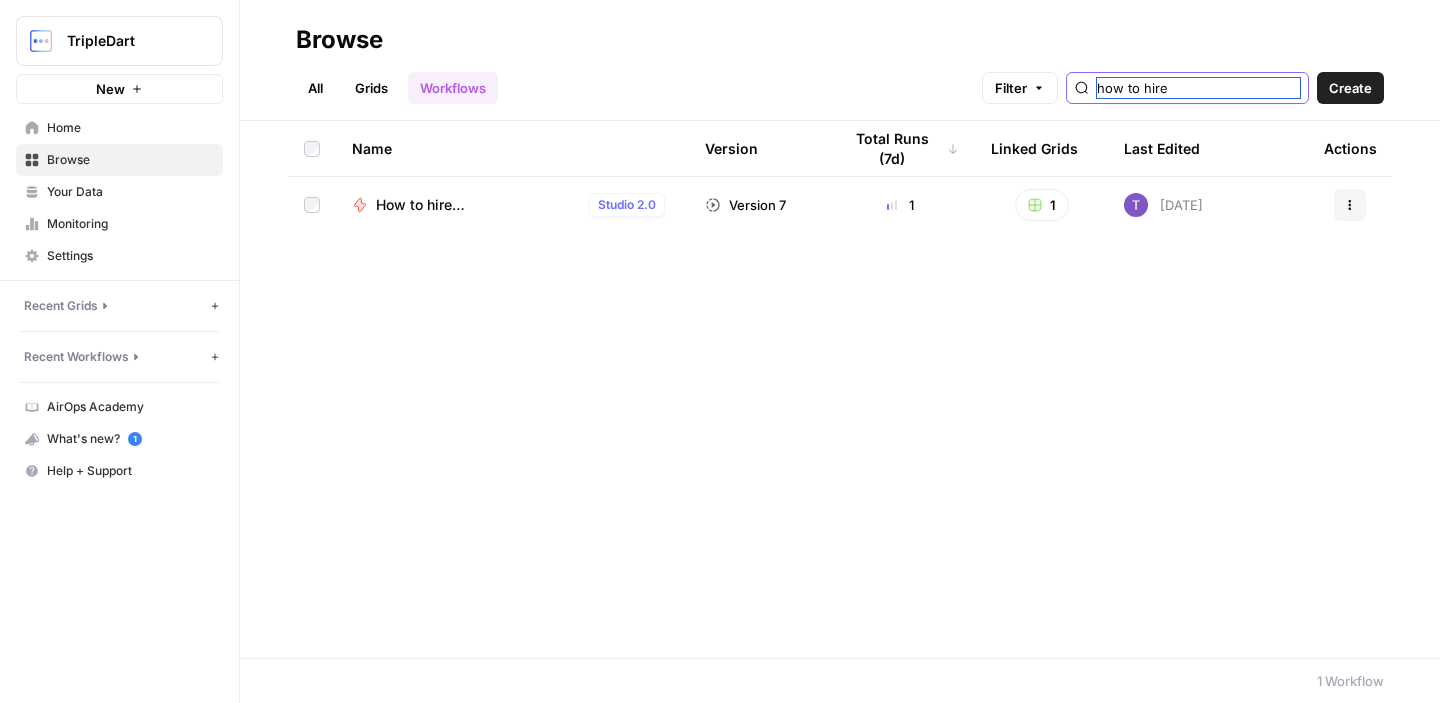 click on "how to hire" at bounding box center (1198, 88) 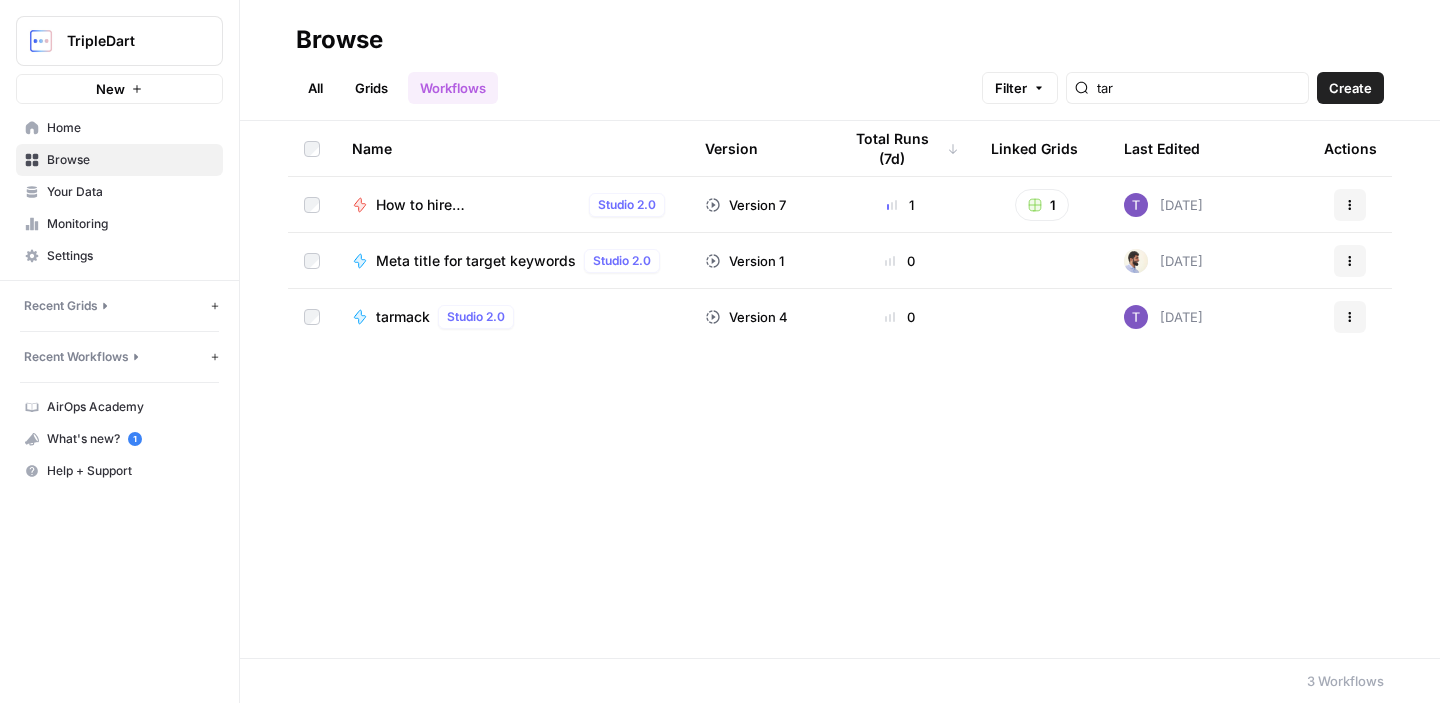 click on "Name Version Total Runs (7d) Linked Grids Last Edited Actions How to hire (Tarmack) Studio 2.0   Version 7 1 1 Today Actions Meta title for target keywords Studio 2.0   Version 1 0 Yesterday Actions tarmack Studio 2.0   Version 4 0 1 month ago Actions" at bounding box center (840, 389) 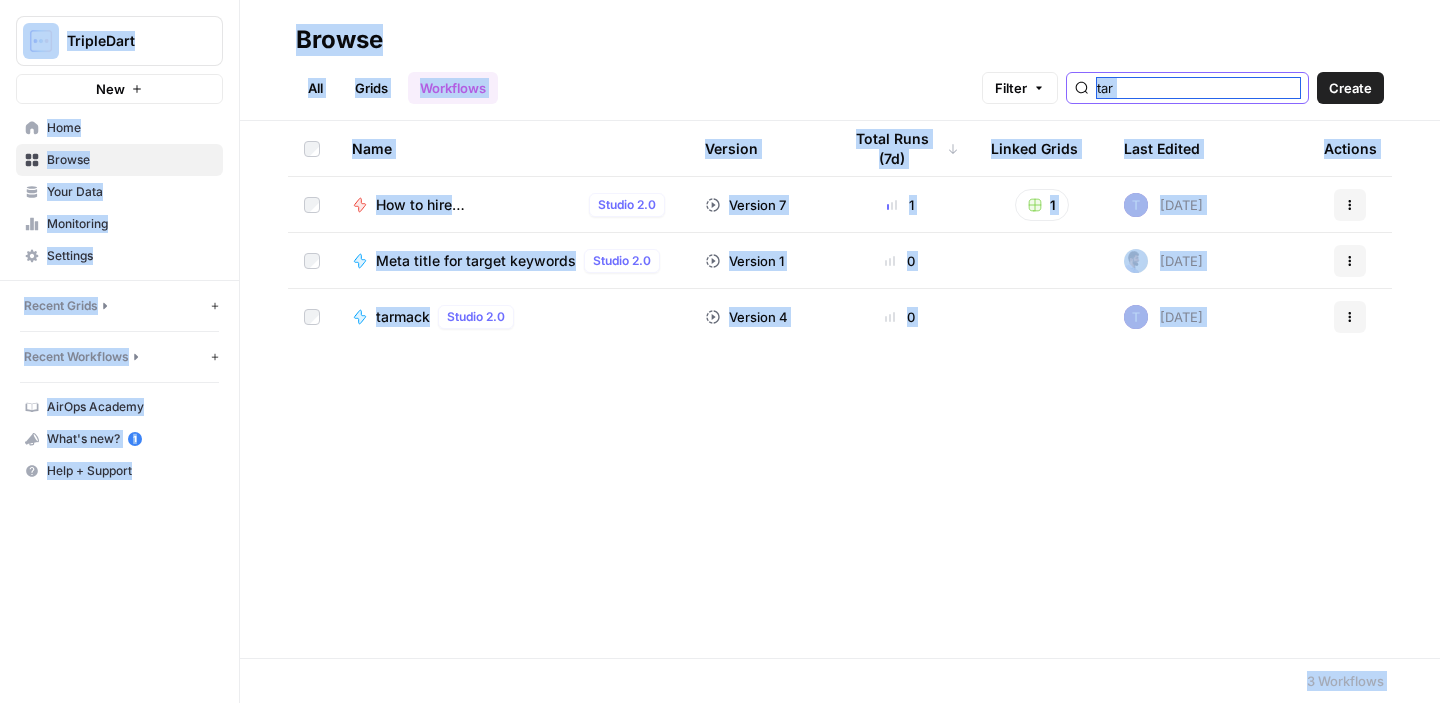 click on "tar" at bounding box center (1198, 88) 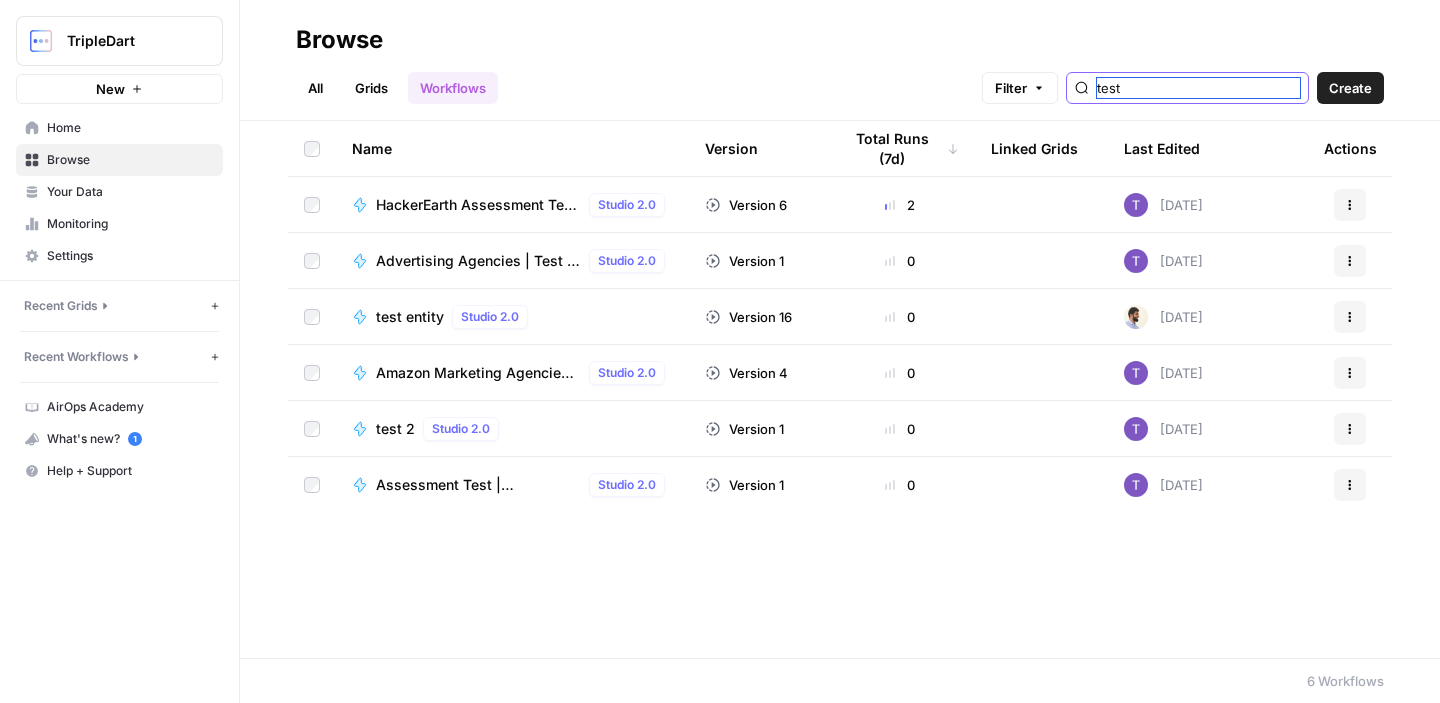 type on "test" 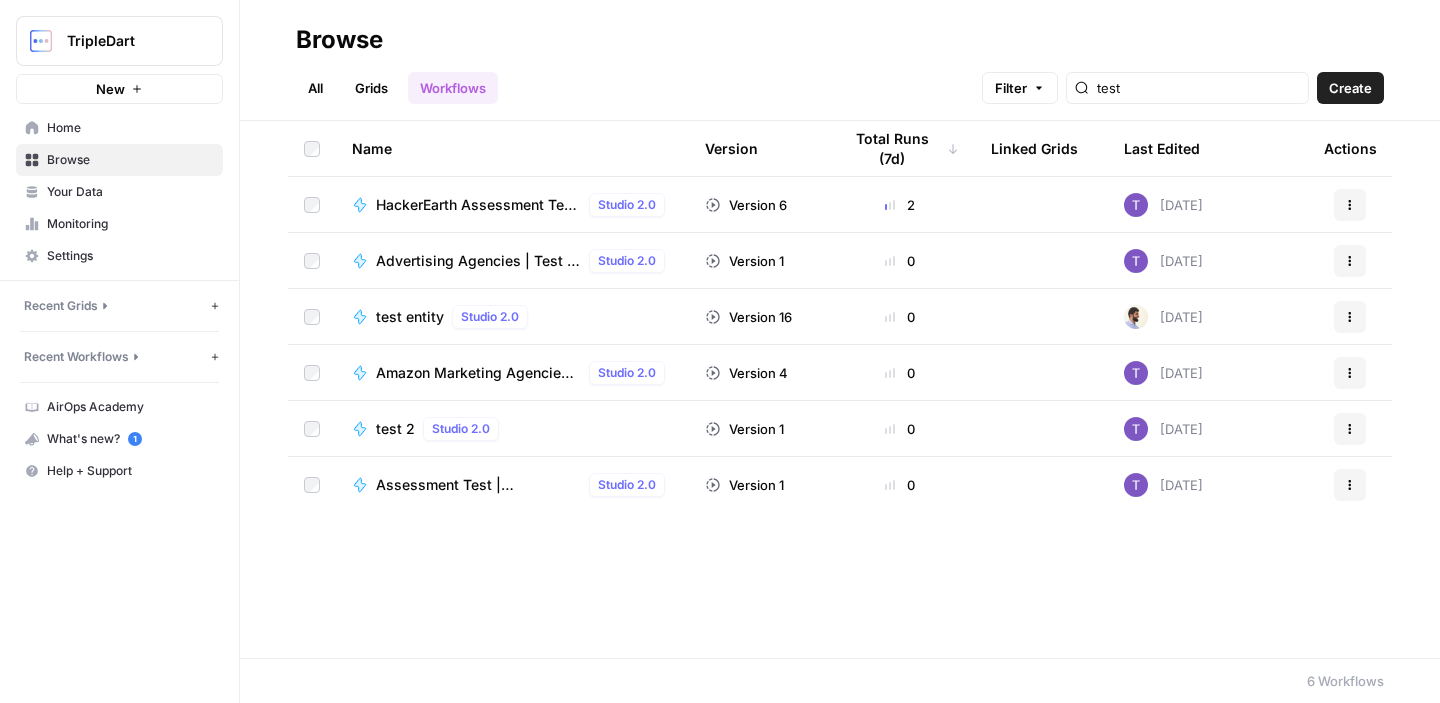 click on "test 2" at bounding box center [395, 429] 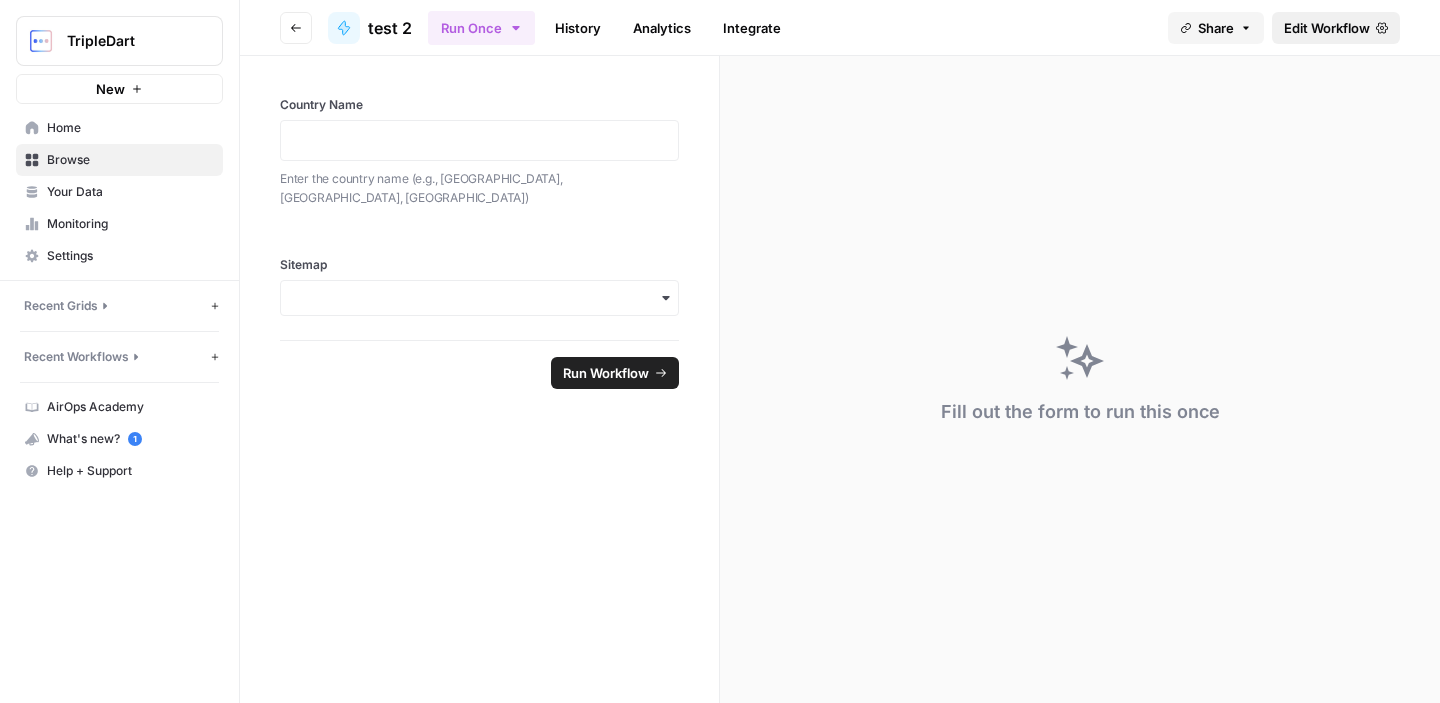 click on "Edit Workflow" at bounding box center [1327, 28] 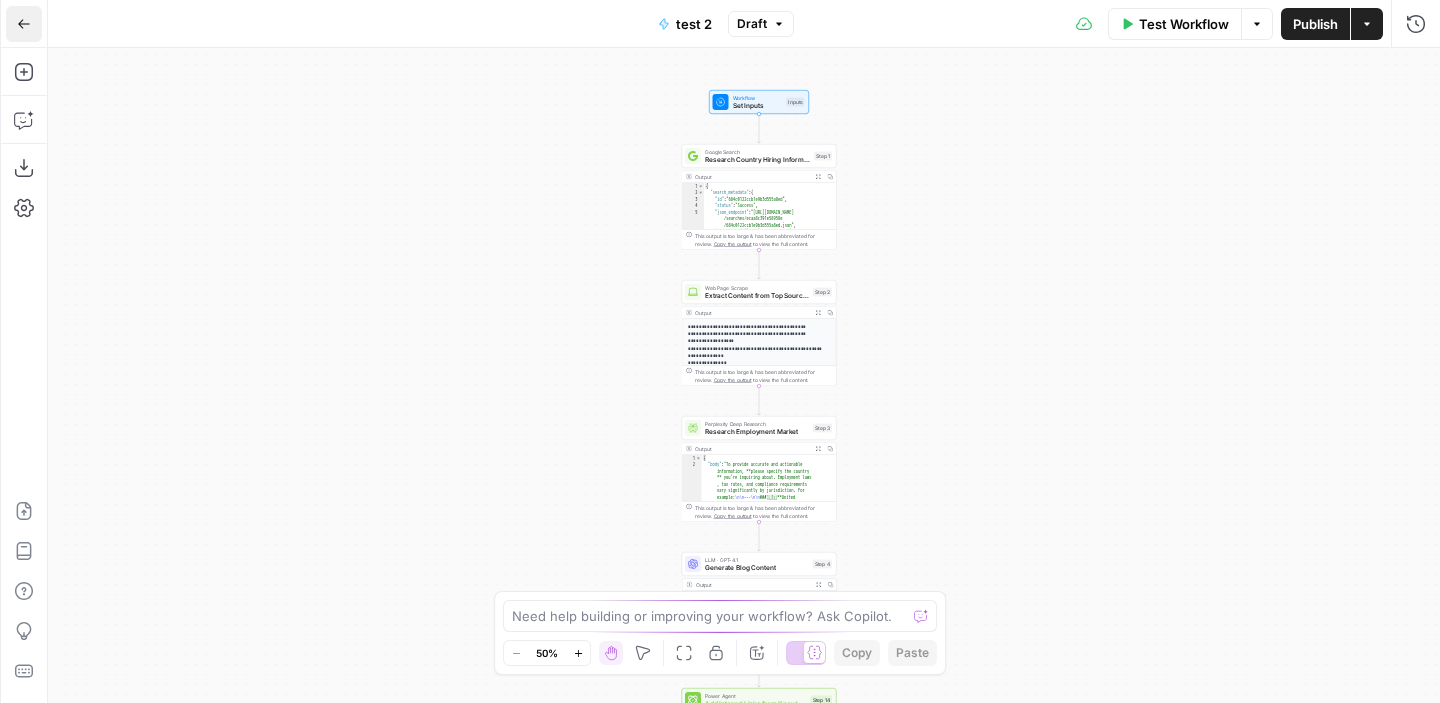 click 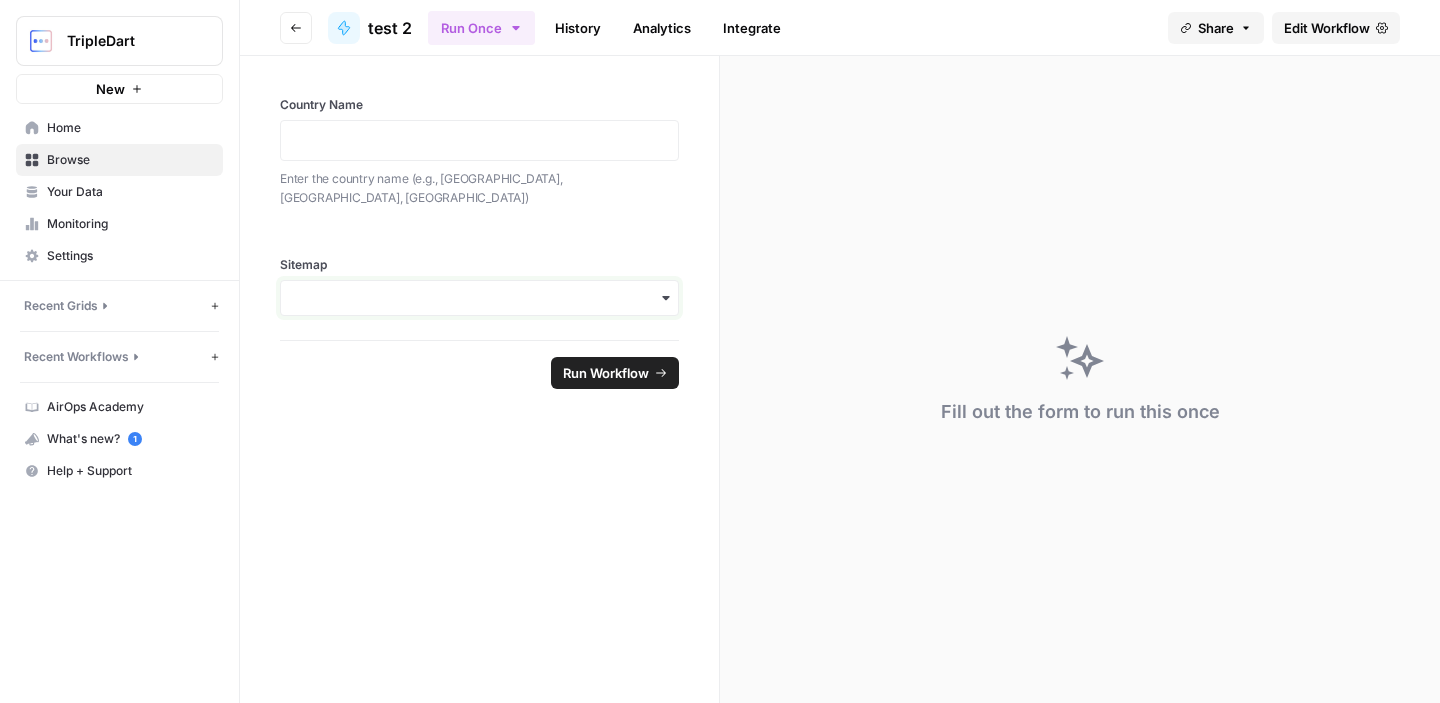 click on "Sitemap" at bounding box center [479, 298] 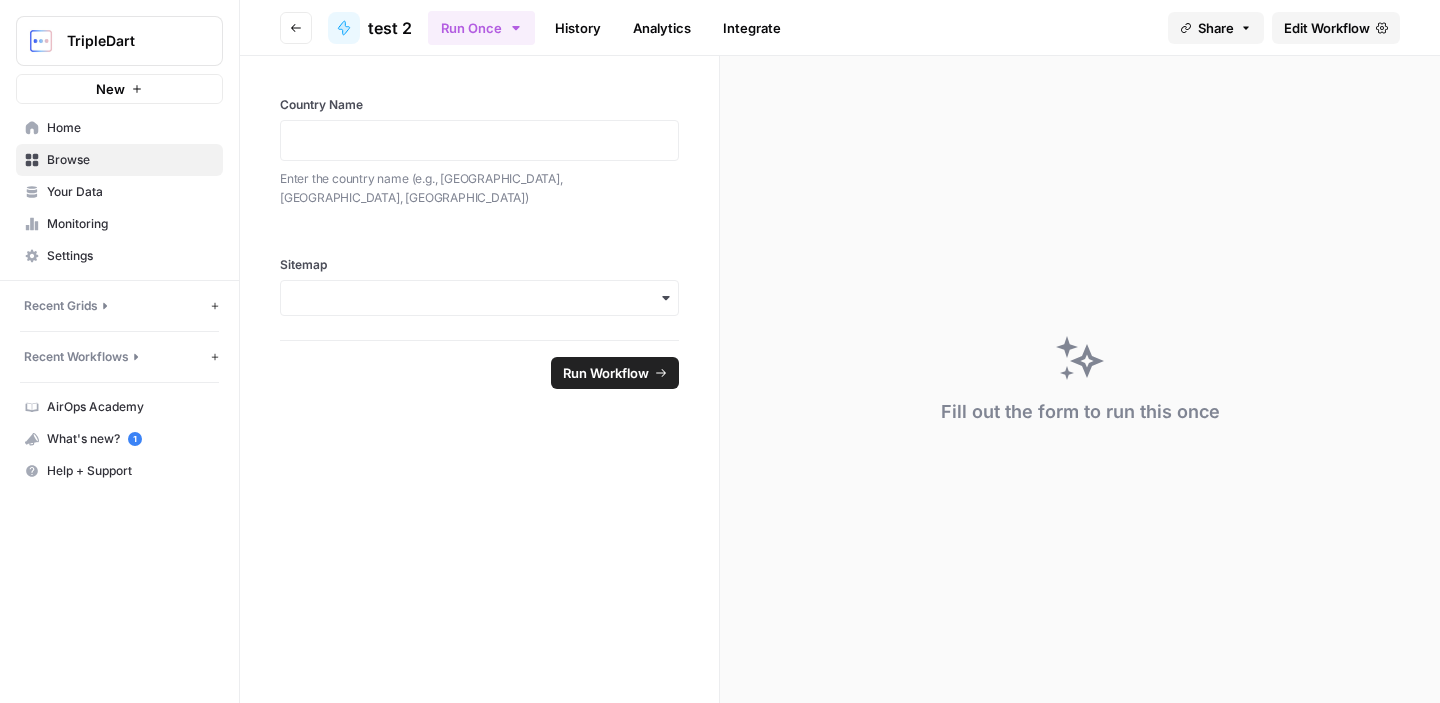 click on "Country Name Enter the country name (e.g., Mexico, India, Philippines) Sitemap" at bounding box center [479, 198] 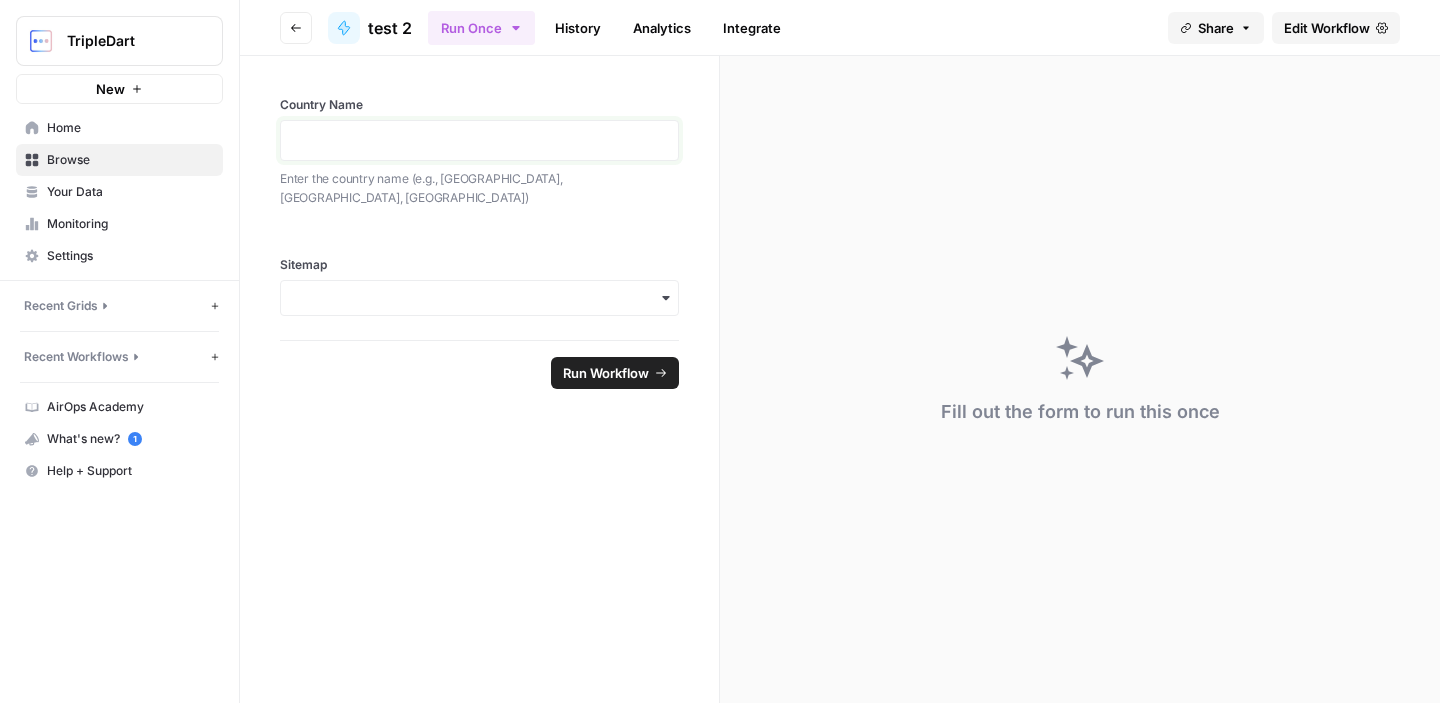 click at bounding box center [479, 140] 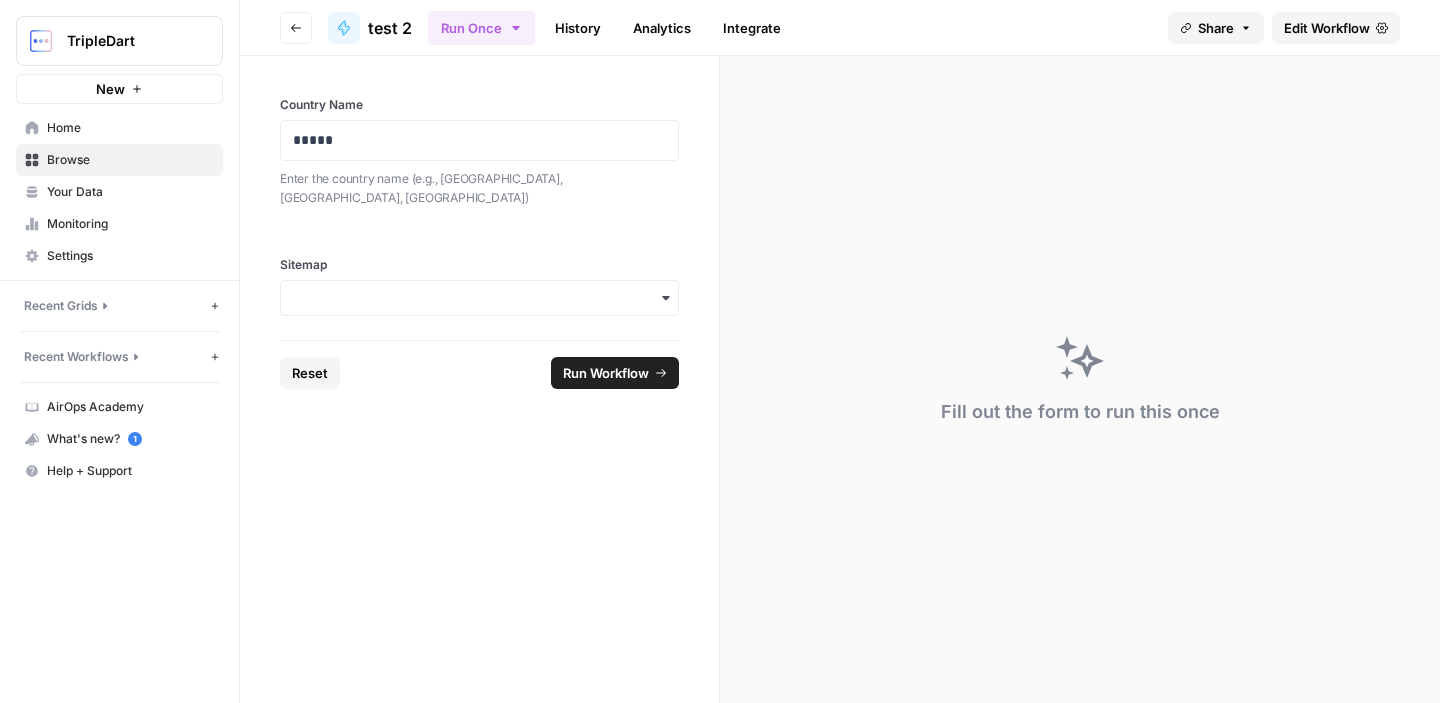 click at bounding box center [479, 298] 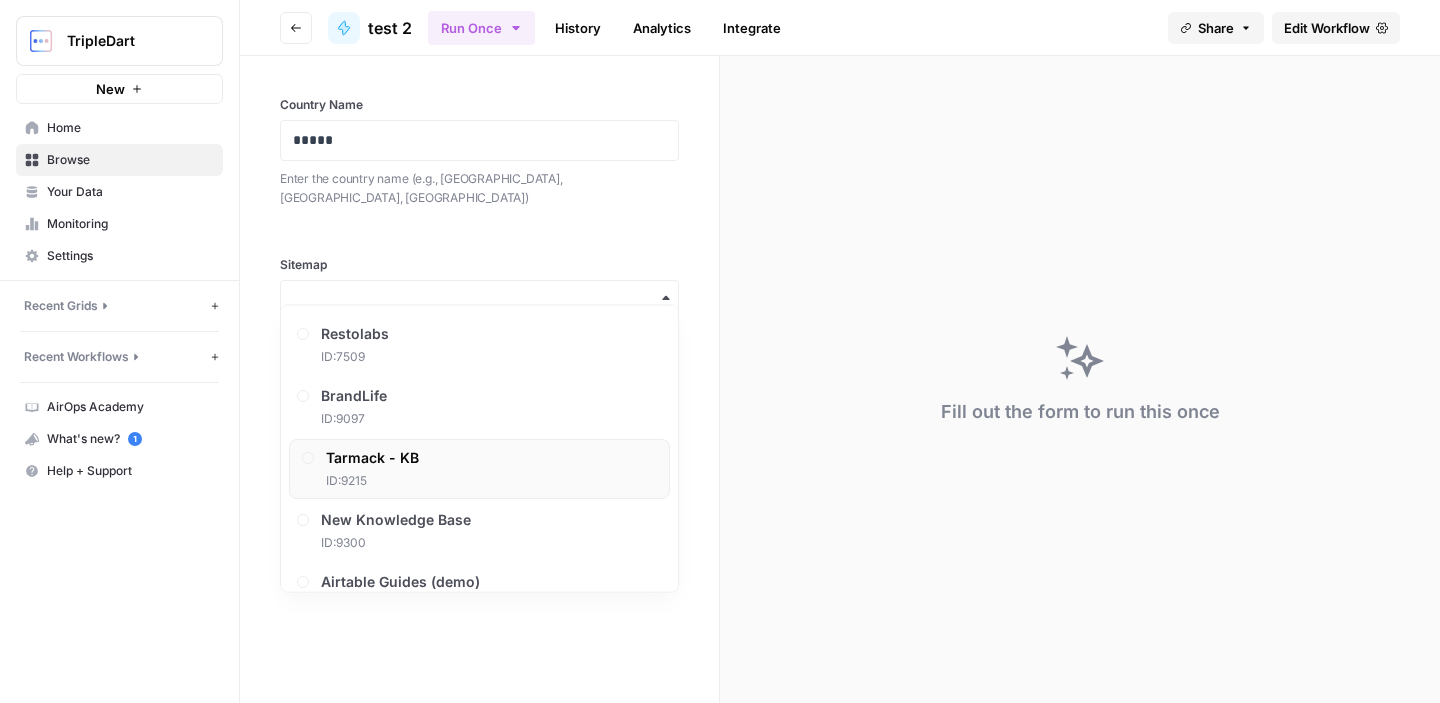click on "Tarmack - KB" at bounding box center (372, 458) 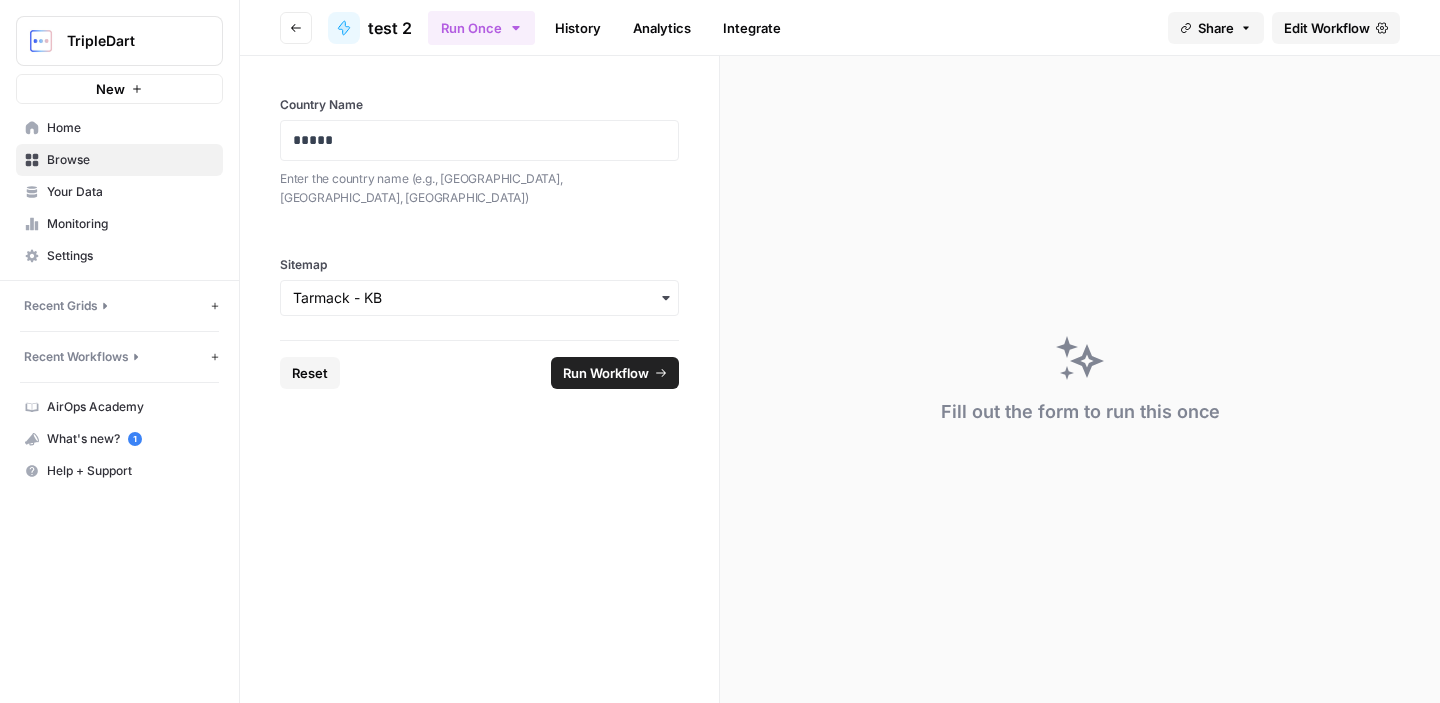 click on "Country Name ***** Enter the country name (e.g., Mexico, India, Philippines) Sitemap Reset Run Workflow" at bounding box center [480, 379] 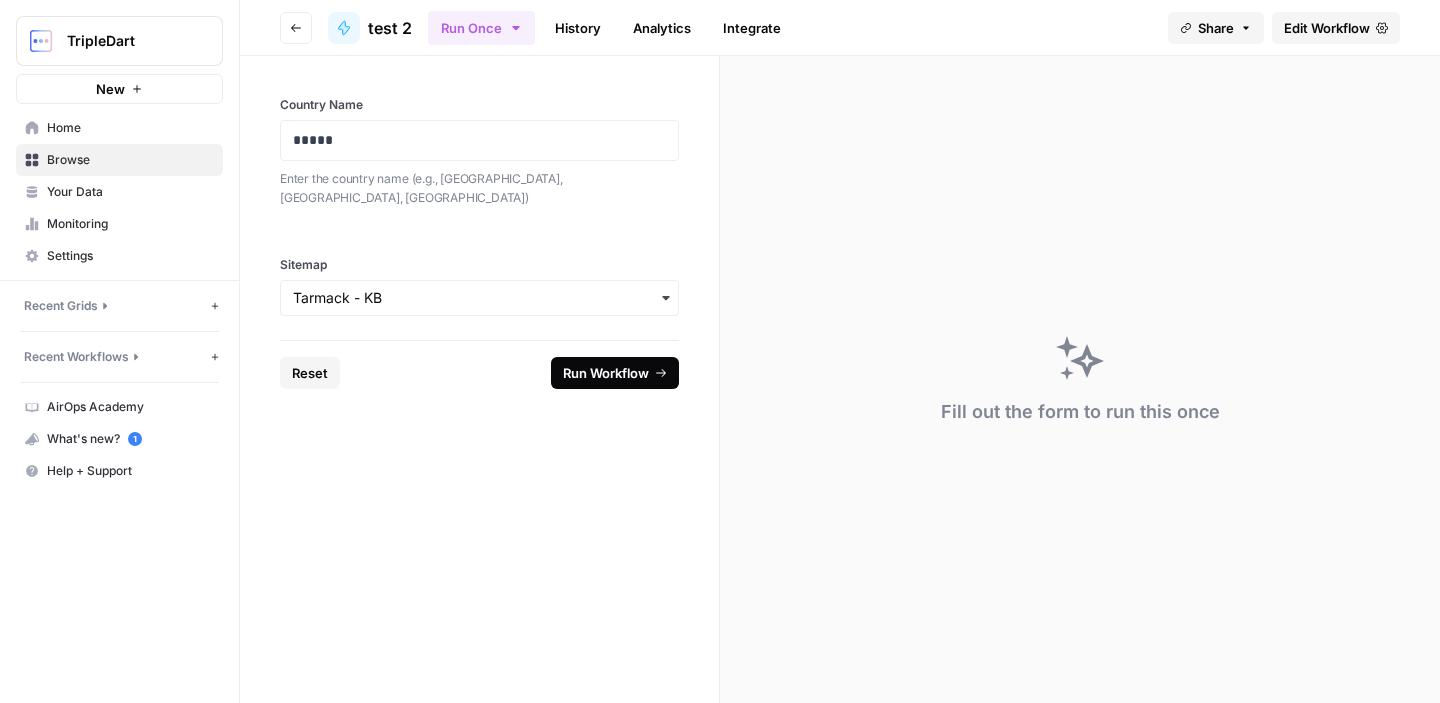 click on "Run Workflow" at bounding box center (606, 373) 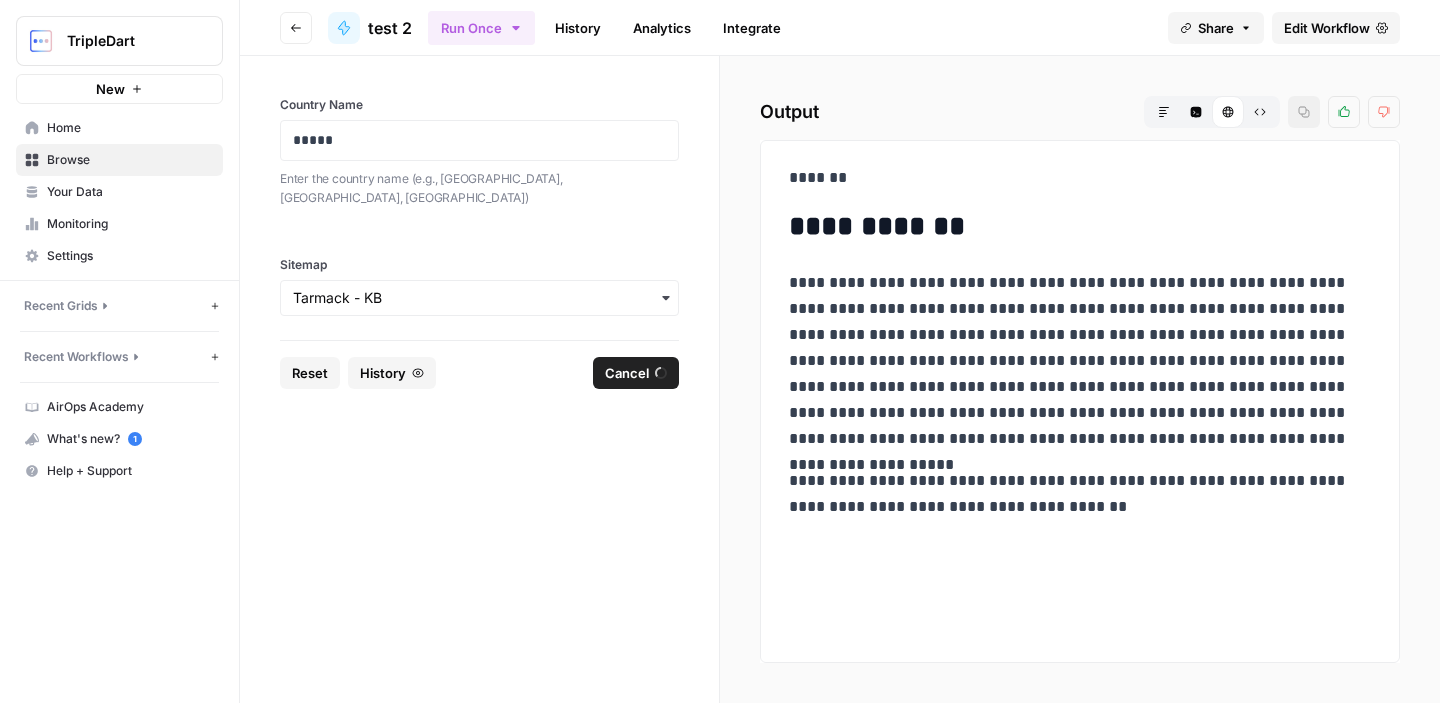 click on "**********" at bounding box center (1080, 379) 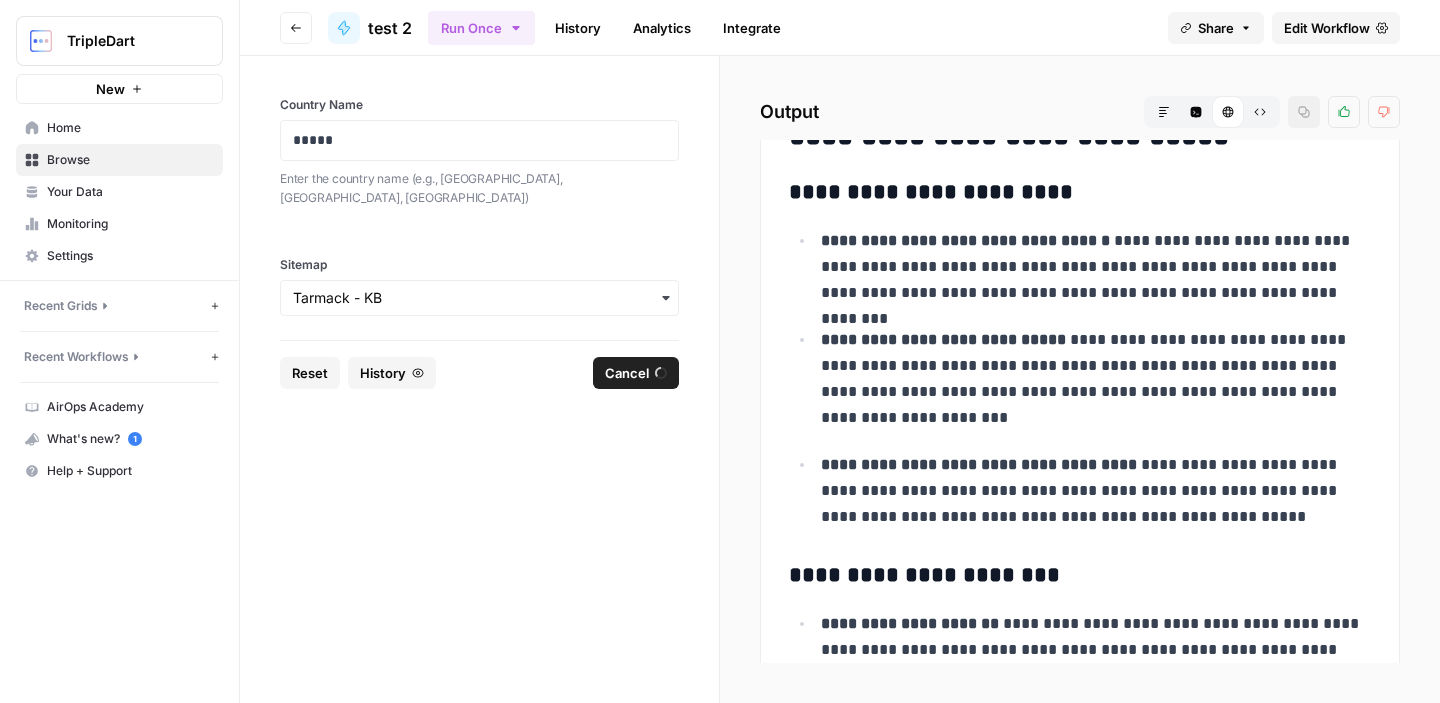 scroll, scrollTop: 0, scrollLeft: 0, axis: both 